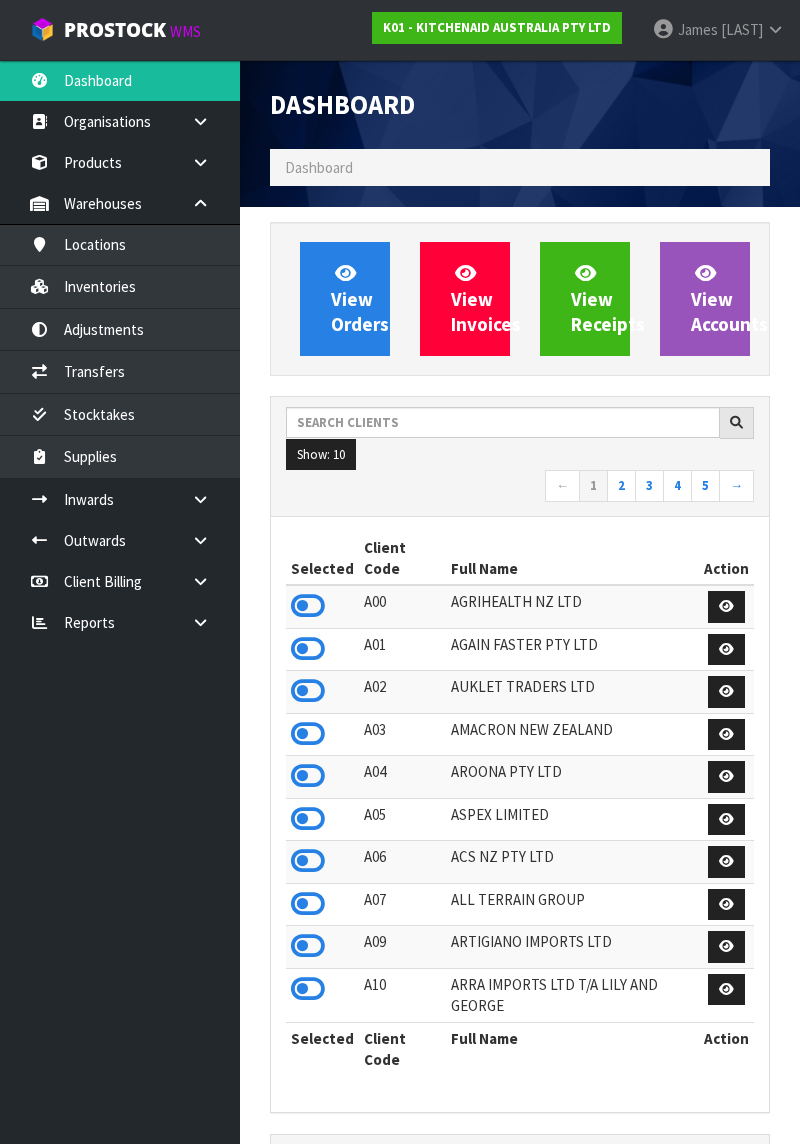 scroll, scrollTop: 0, scrollLeft: 0, axis: both 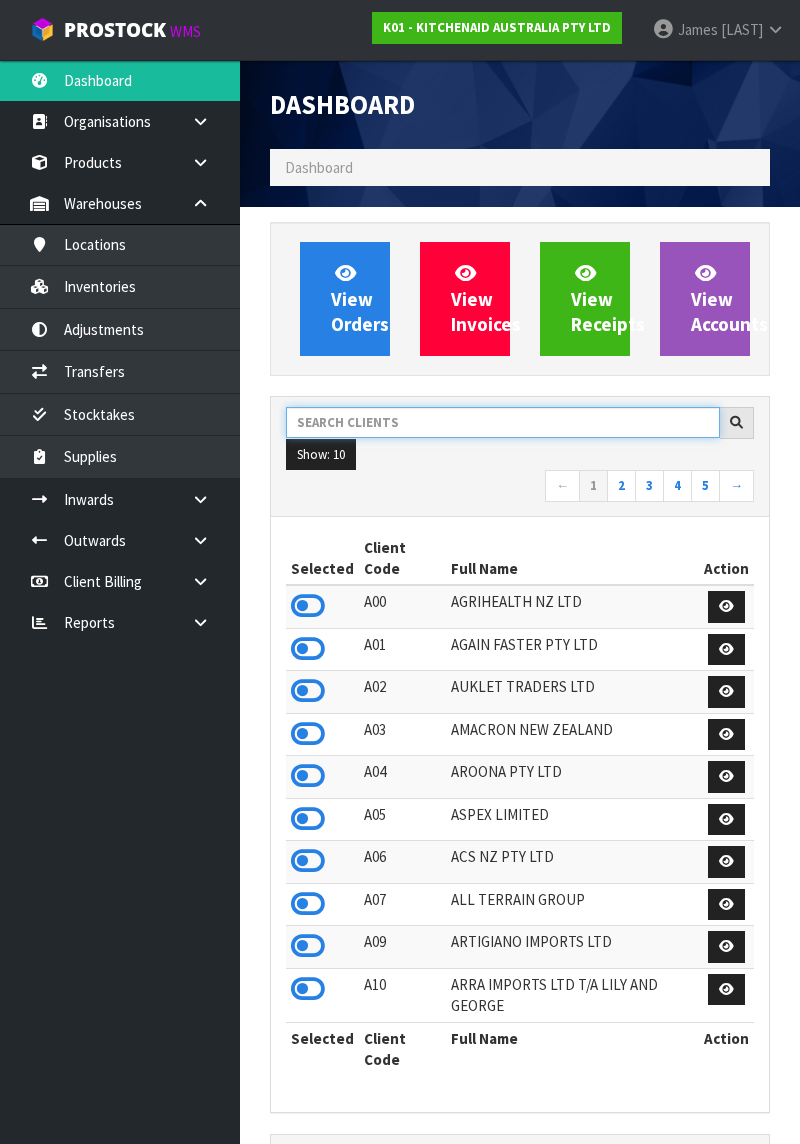 click at bounding box center (503, 422) 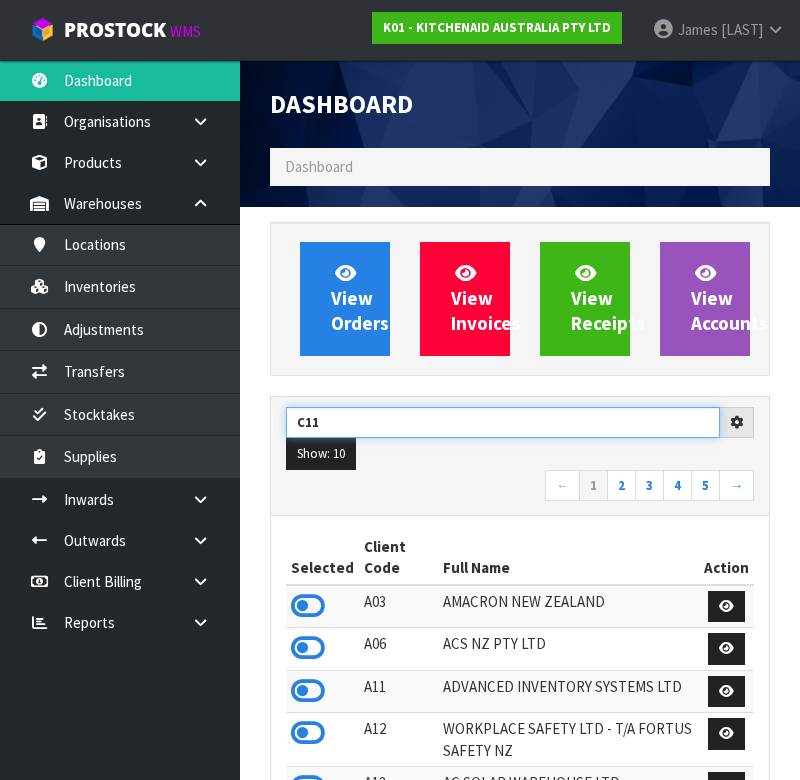 type on "C11" 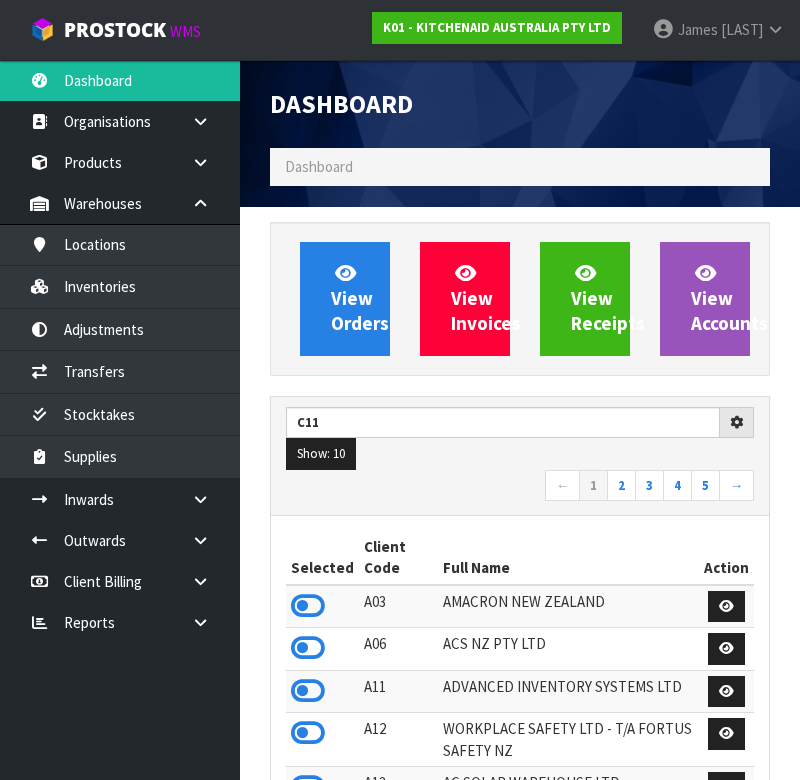 click on "Show: 10
5
10
25
50" at bounding box center (520, 454) 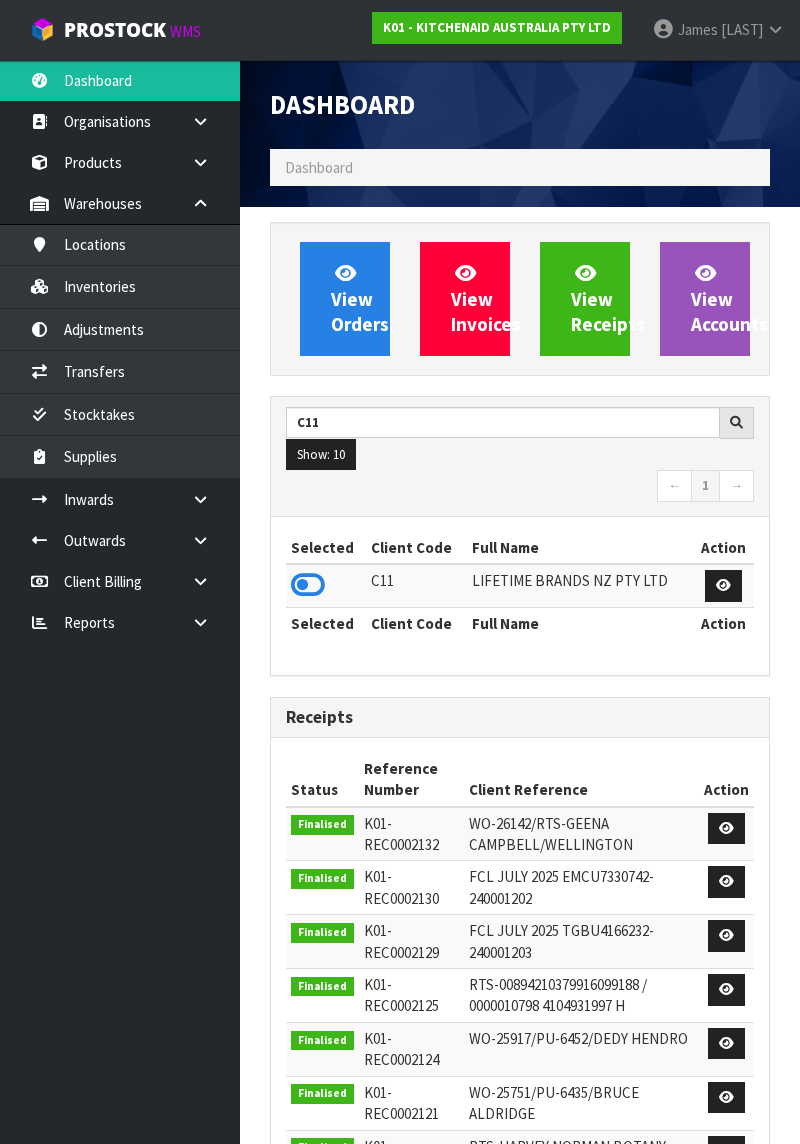 click at bounding box center (308, 585) 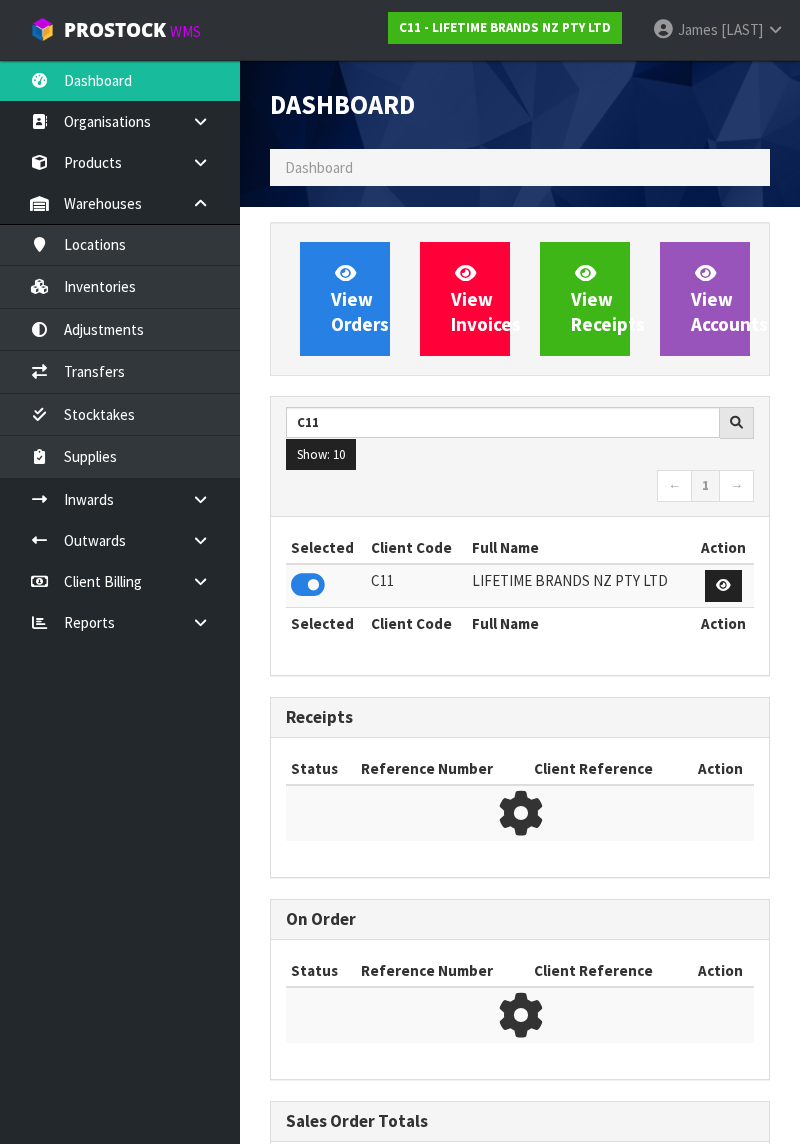 scroll, scrollTop: 1312, scrollLeft: 530, axis: both 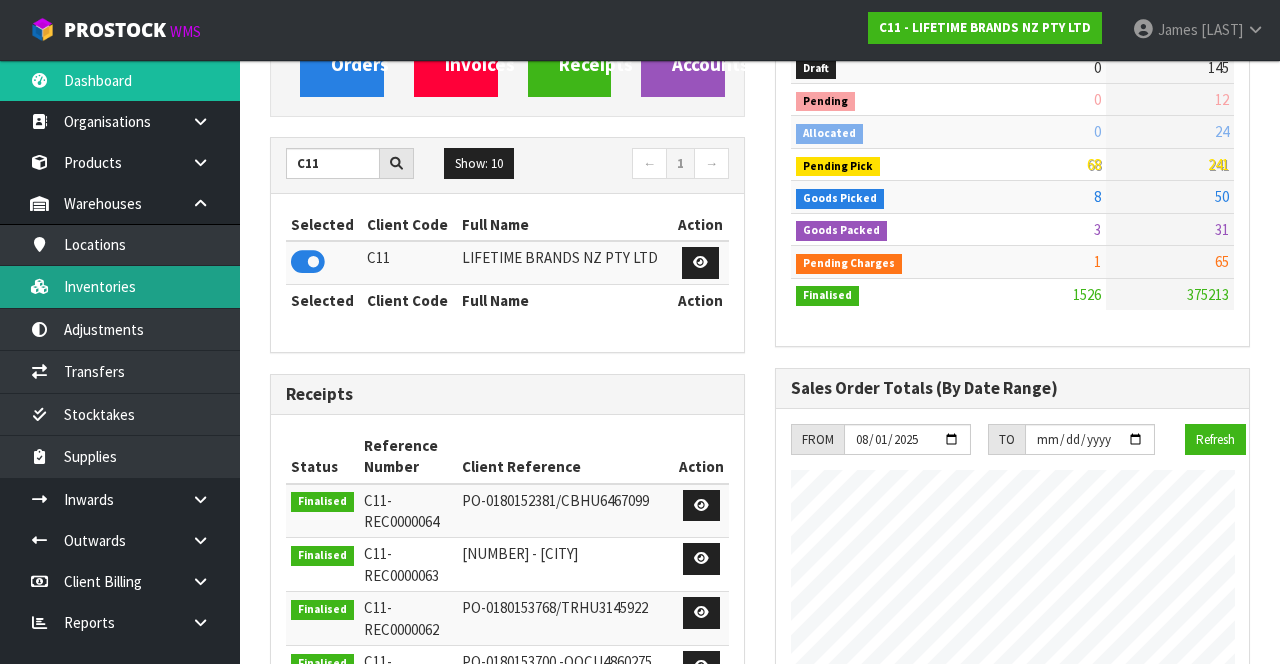 click on "Inventories" at bounding box center [120, 286] 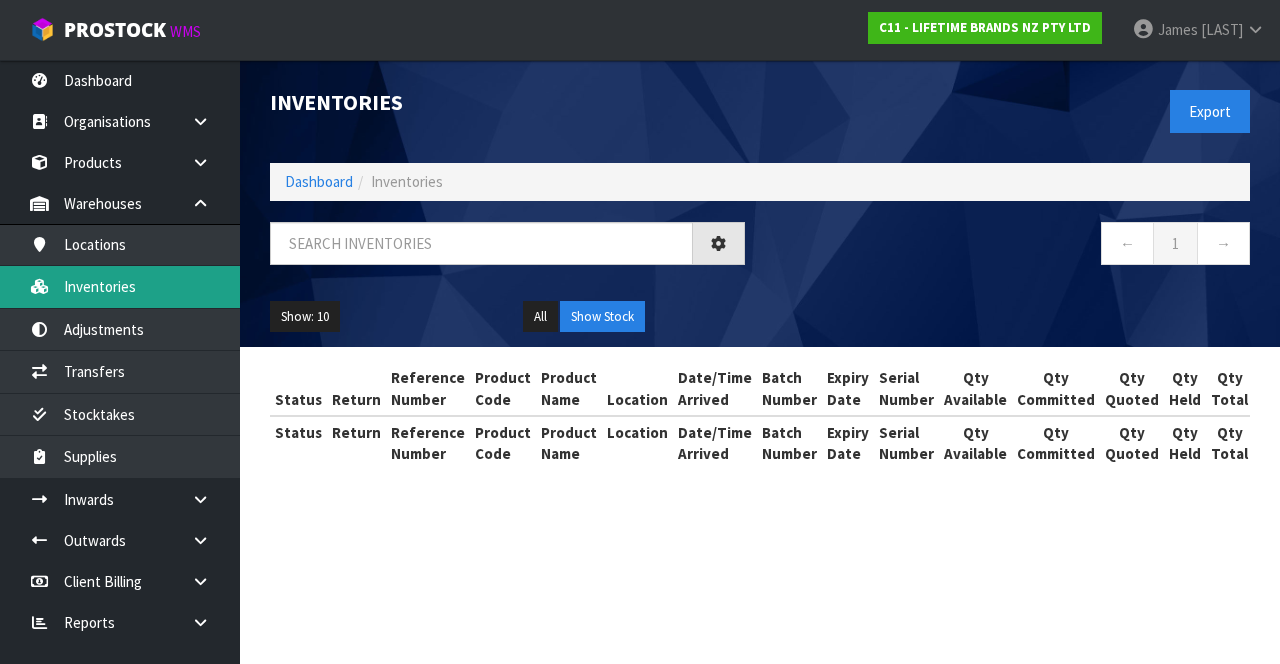 scroll, scrollTop: 0, scrollLeft: 0, axis: both 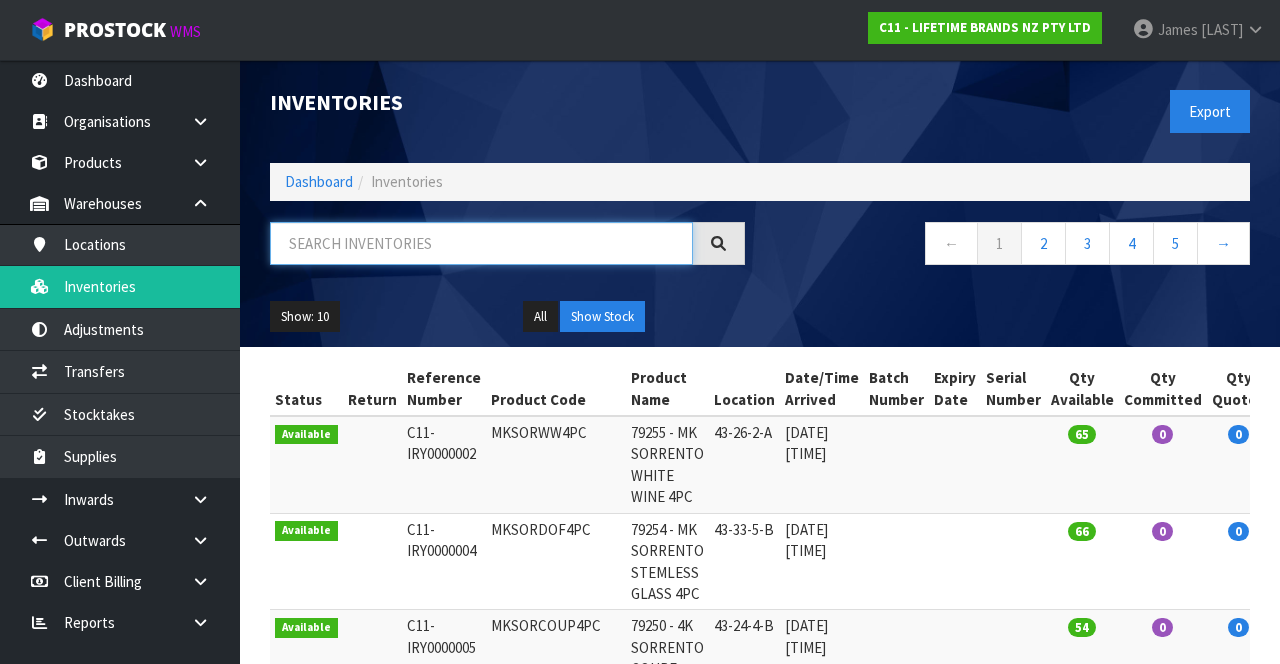 click at bounding box center [481, 243] 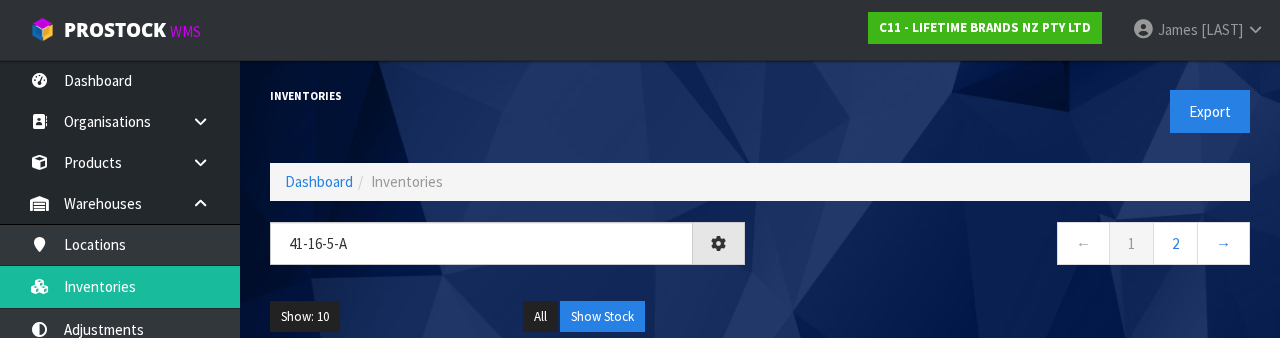 click on "←
1 2
→" at bounding box center [1012, 246] 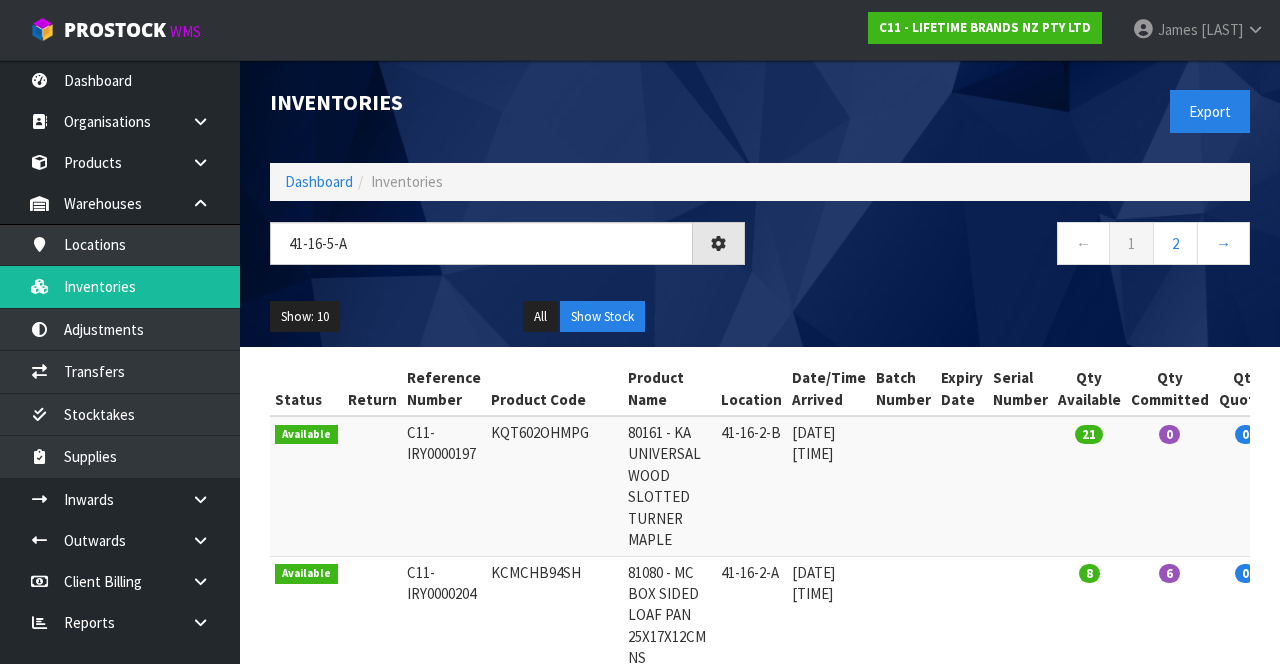 type on "41-16-5-A" 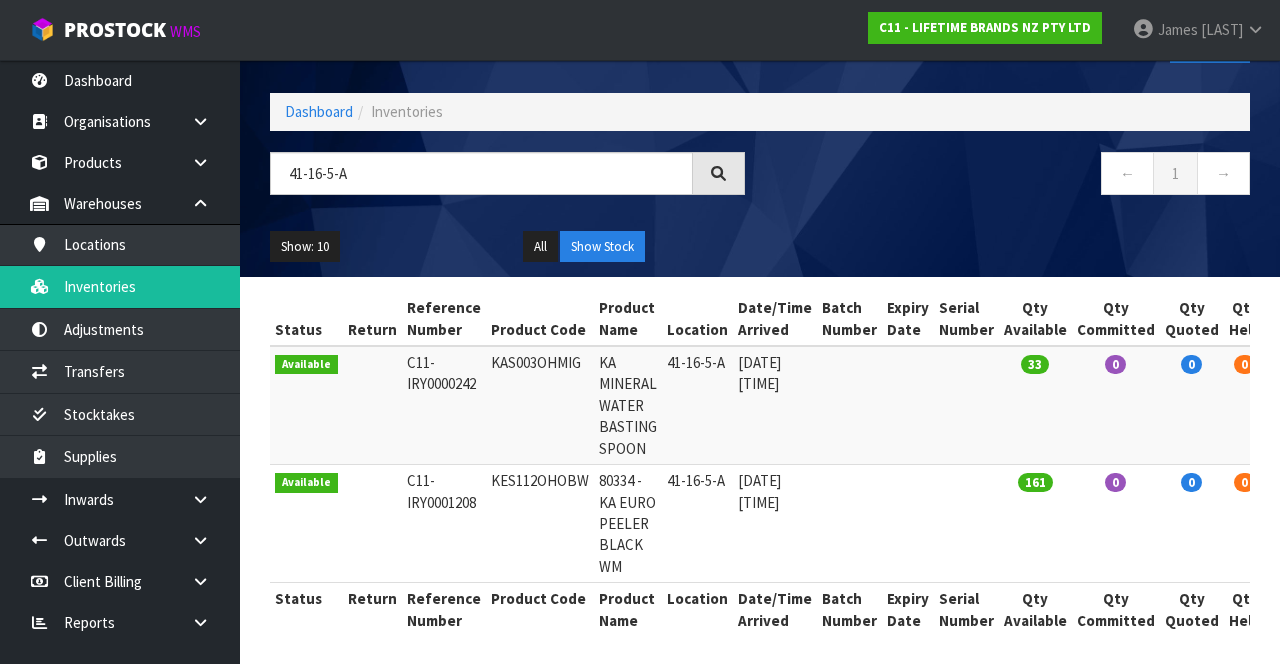 scroll, scrollTop: 67, scrollLeft: 0, axis: vertical 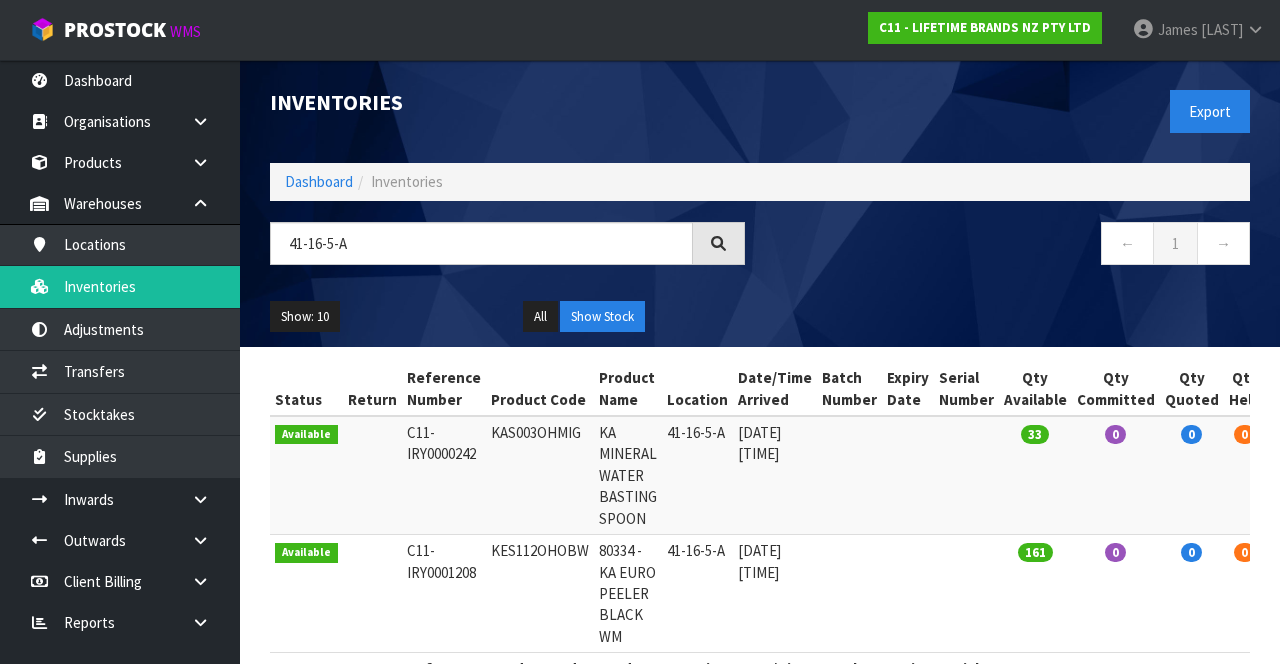 click on "Show: 10
5
10
25
50
All
Show Stock" at bounding box center [760, 317] 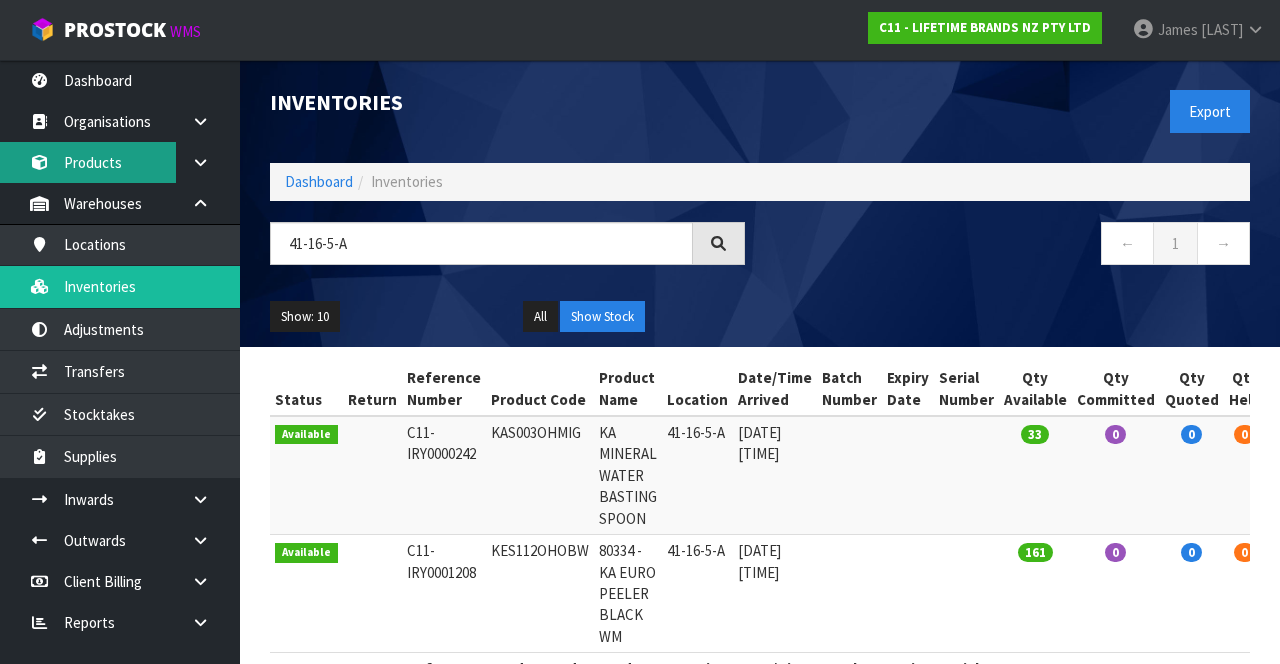 click on "Products" at bounding box center (120, 162) 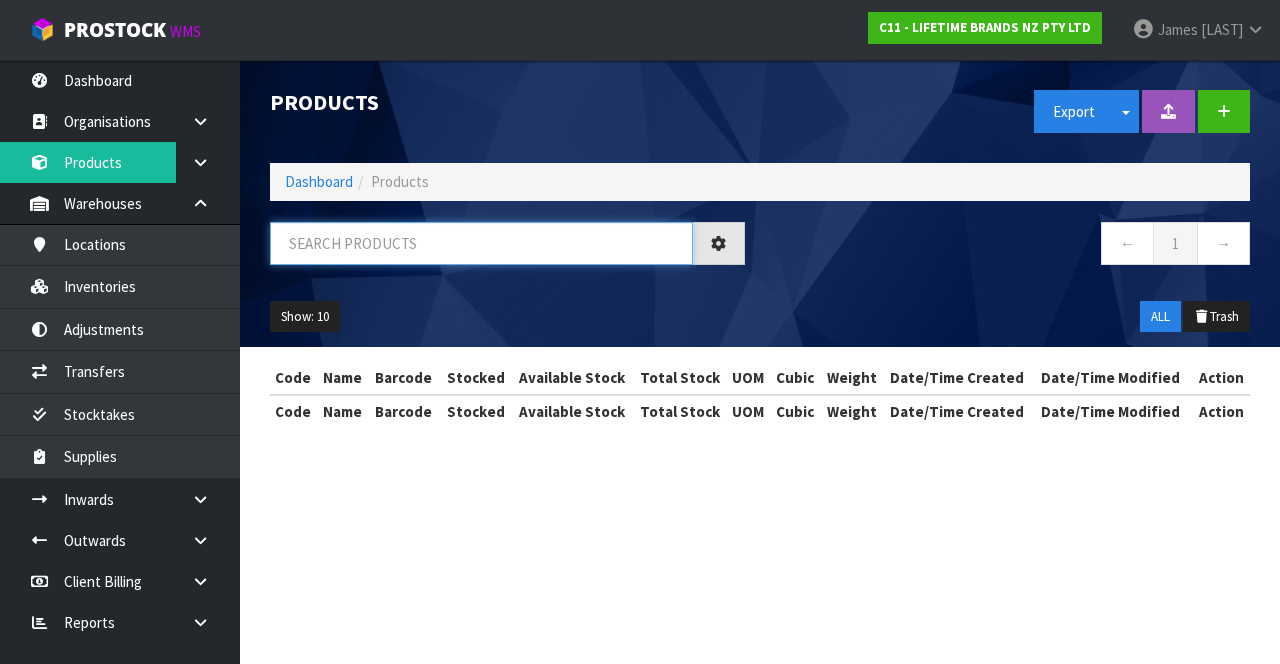 click at bounding box center (481, 243) 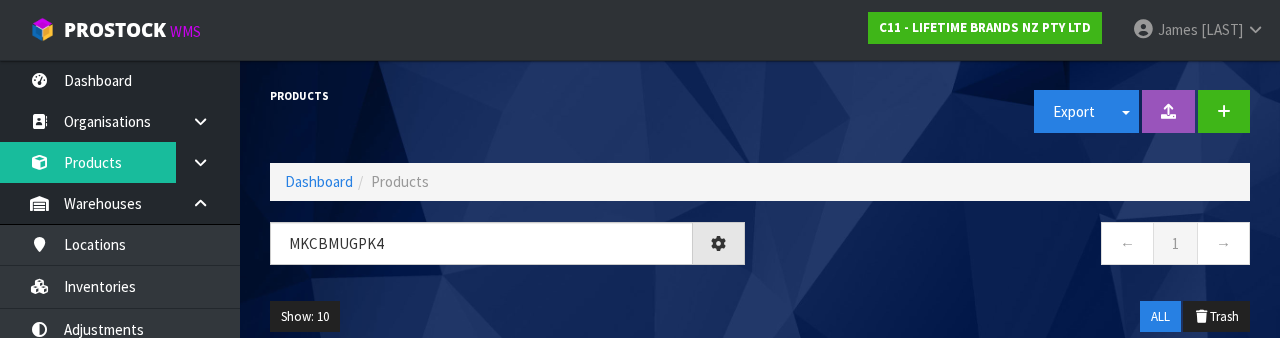 click on "←
1
→" at bounding box center [1012, 246] 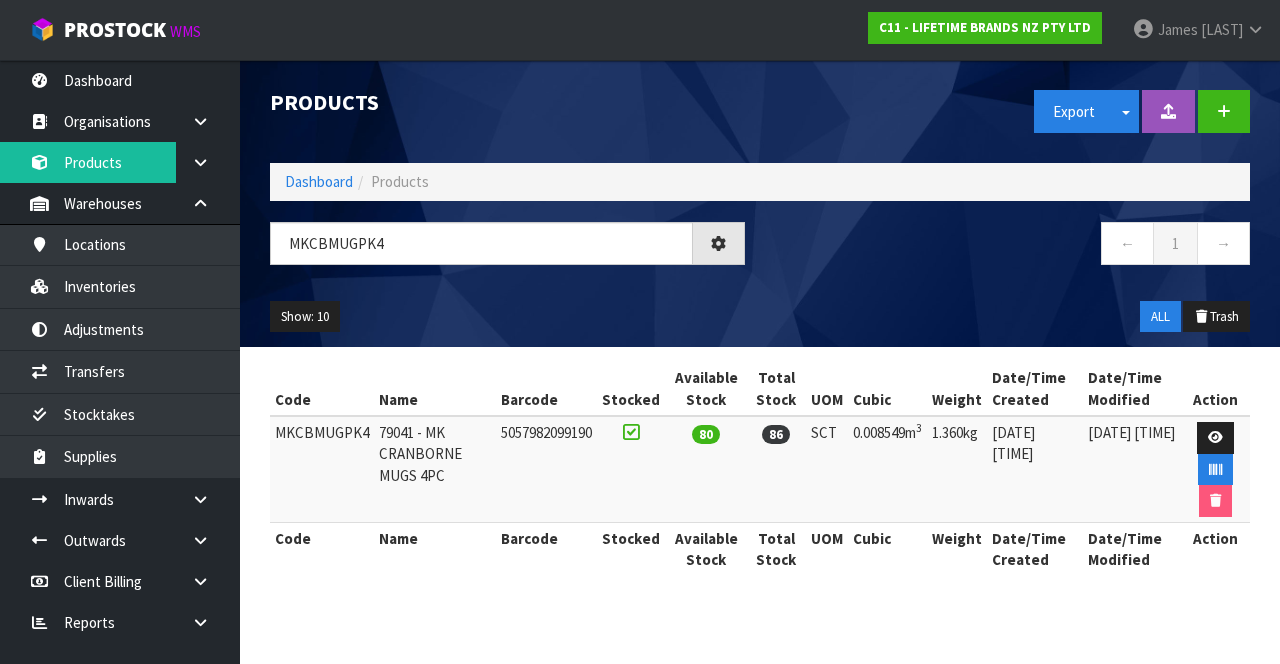 type on "MKCBMUGPK4" 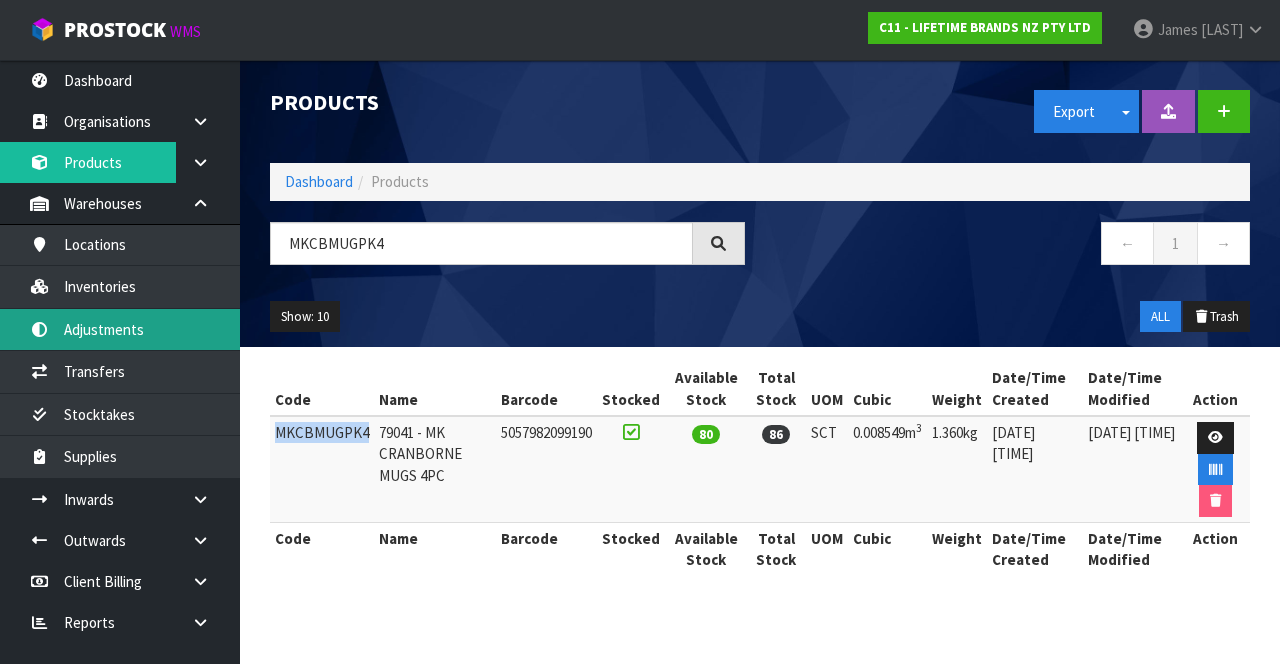 click on "Adjustments" at bounding box center [120, 329] 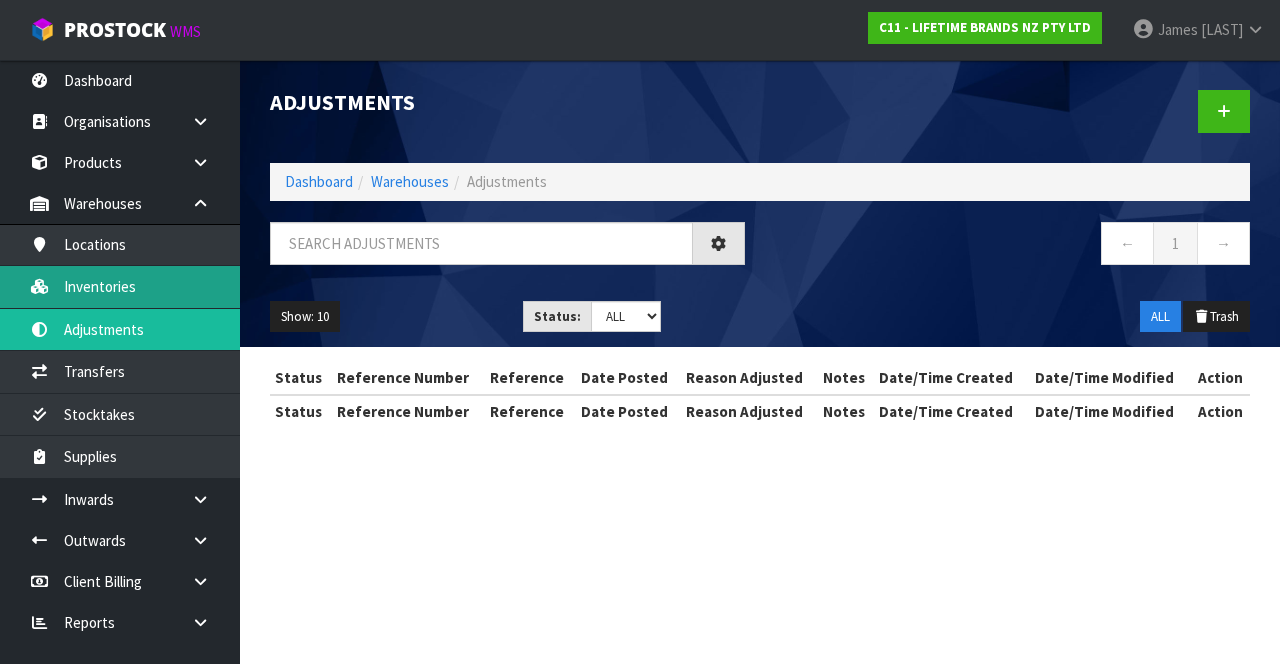 click on "Inventories" at bounding box center [120, 286] 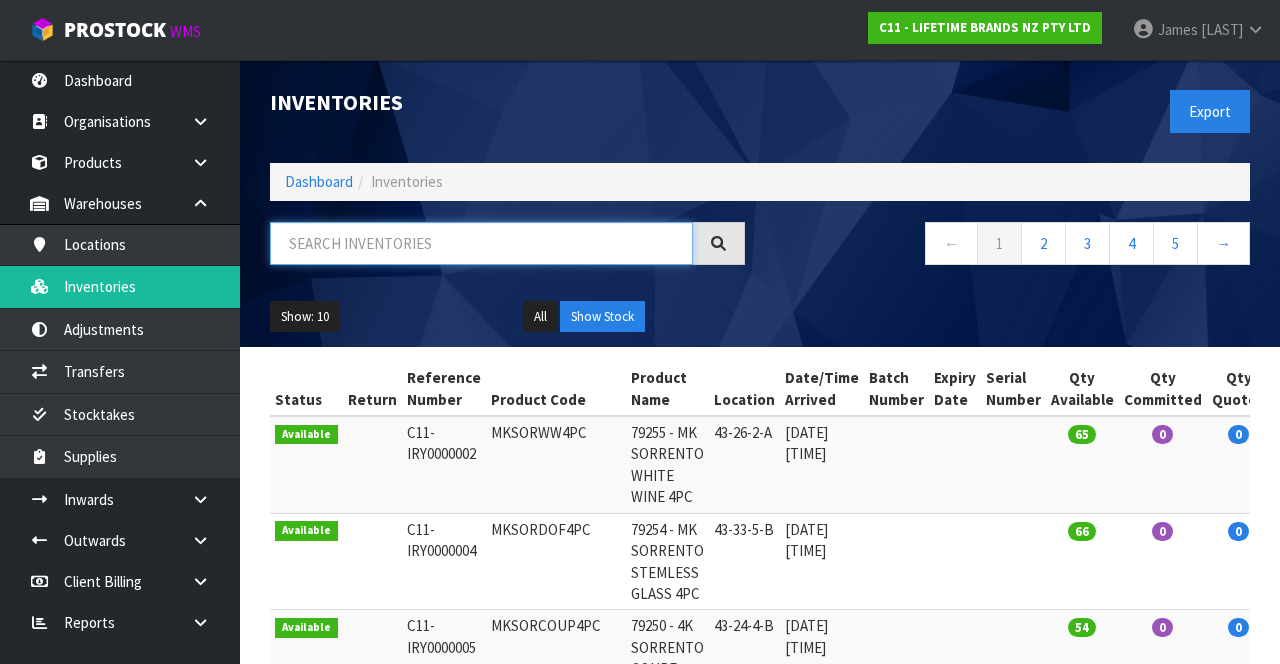 click at bounding box center [481, 243] 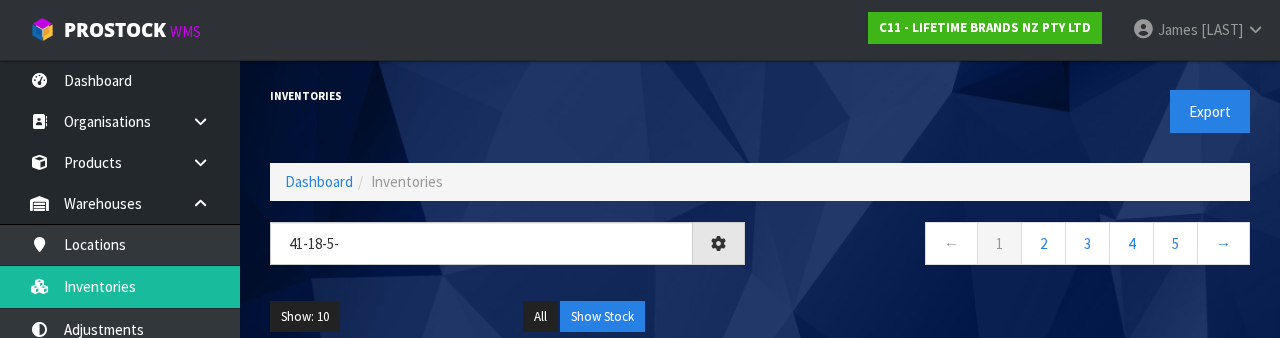 click on "←
1 2 3 4 5
→" at bounding box center [1012, 246] 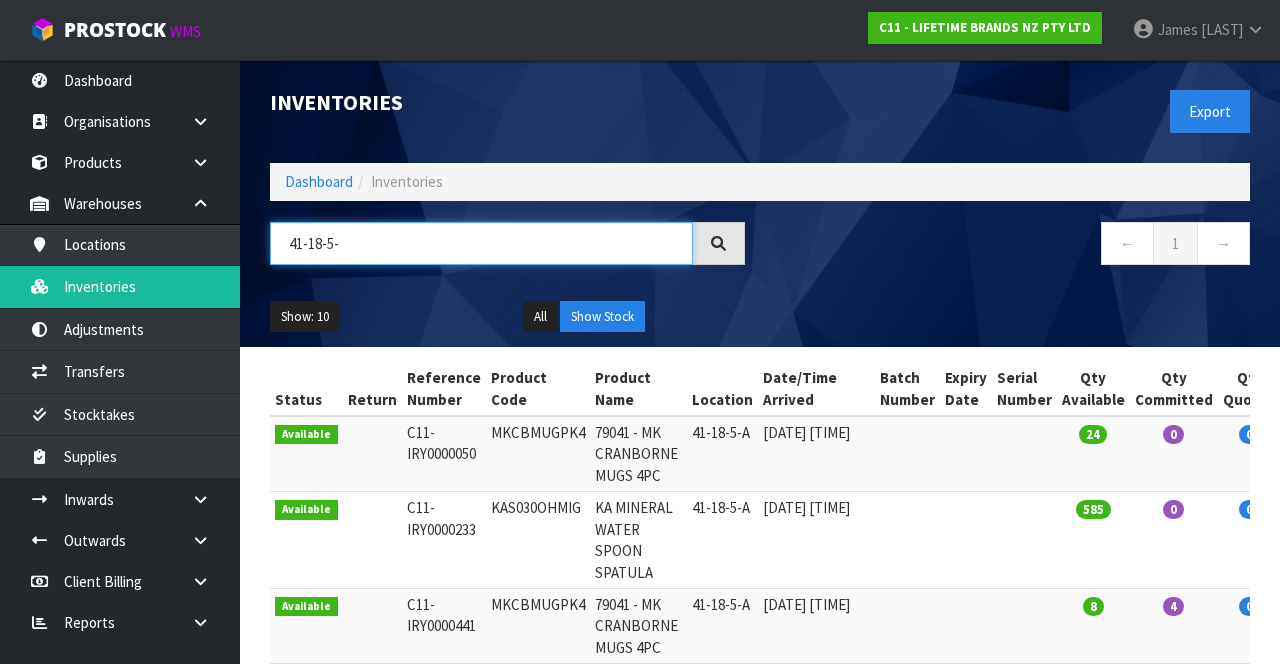click on "41-18-5-" at bounding box center (481, 243) 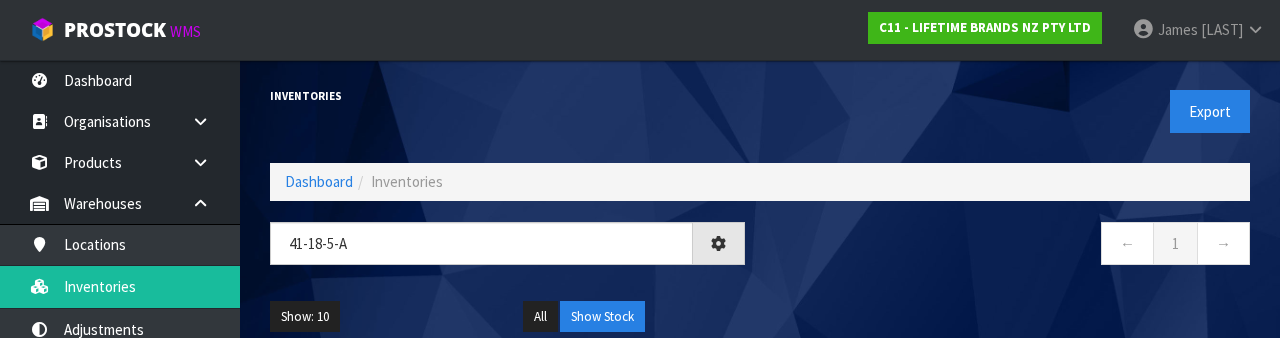 click on "←
1
→" at bounding box center [1012, 246] 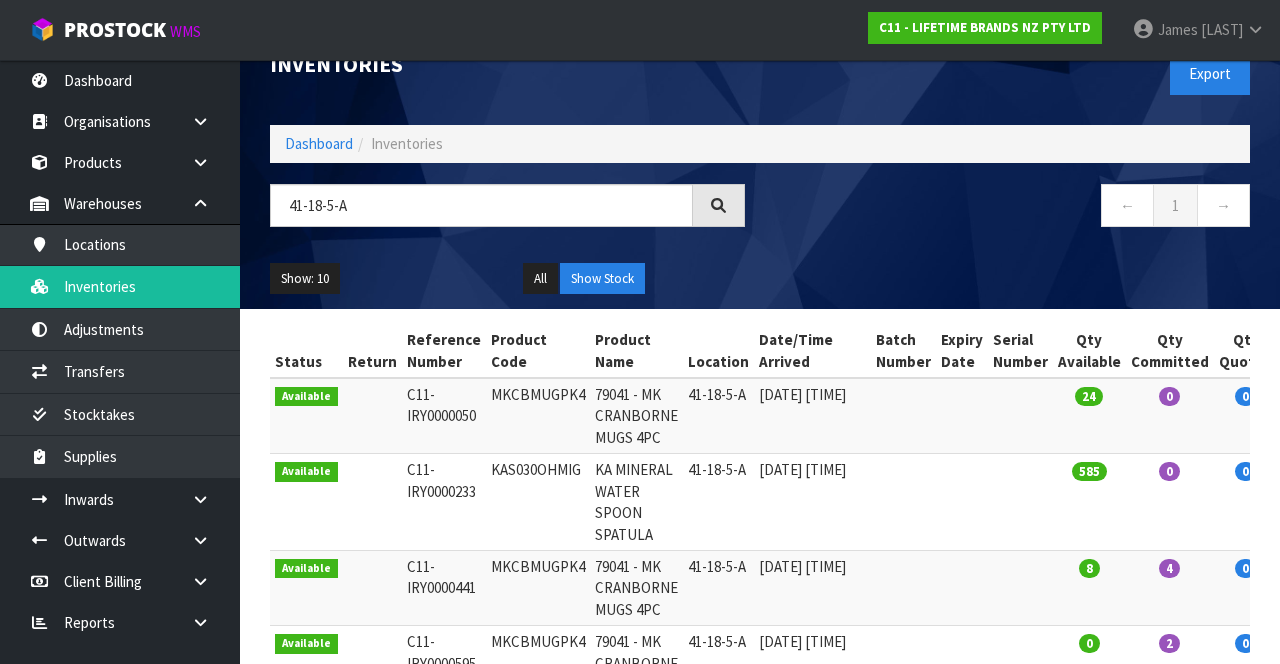 scroll, scrollTop: 0, scrollLeft: 0, axis: both 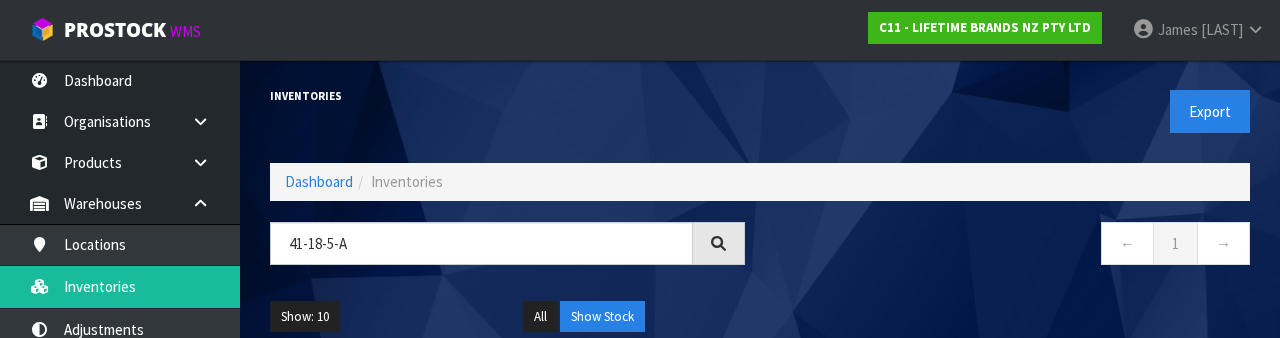 click on "Toggle navigation
ProStock   WMS
C11 - LIFETIME BRANDS NZ PTY LTD
[FIRST]   [LAST]
Logout" at bounding box center (640, 30) 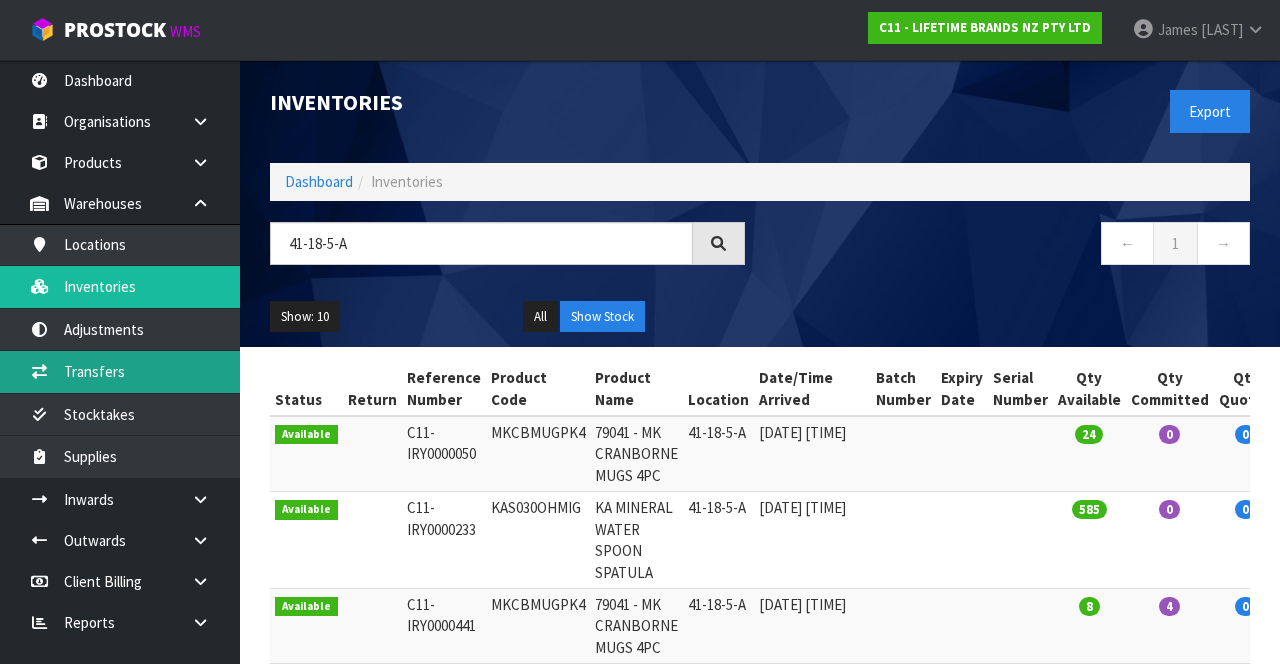 click on "Transfers" at bounding box center (120, 371) 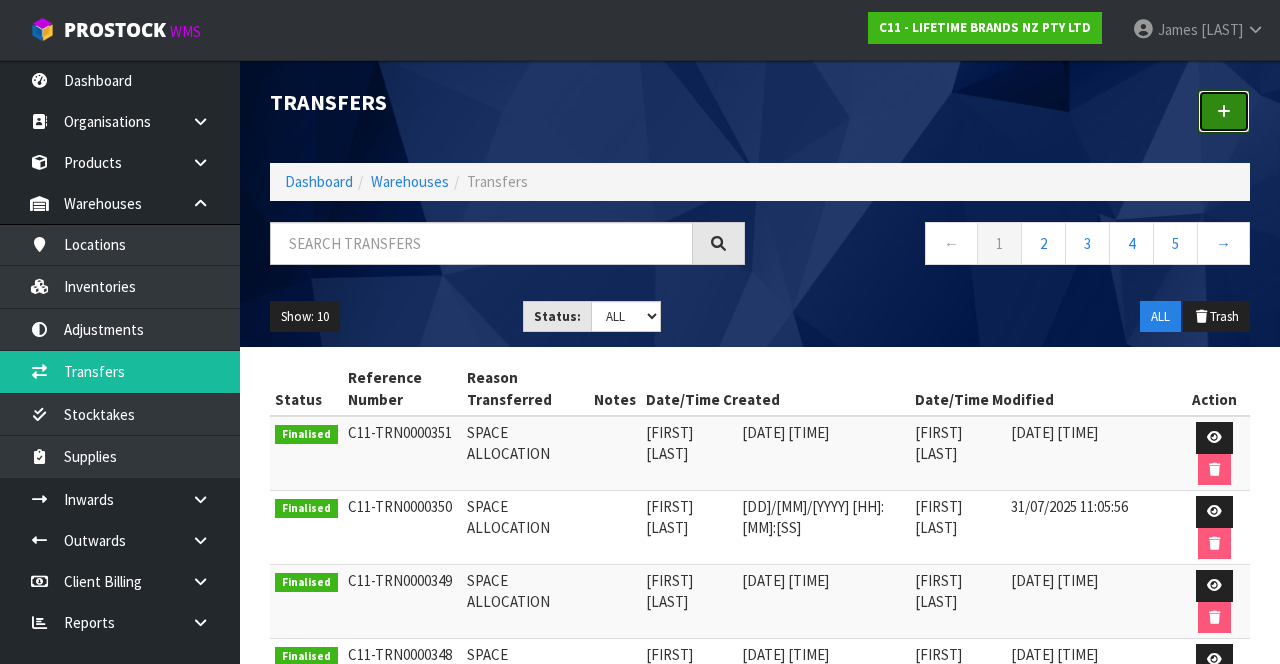 click at bounding box center (1224, 111) 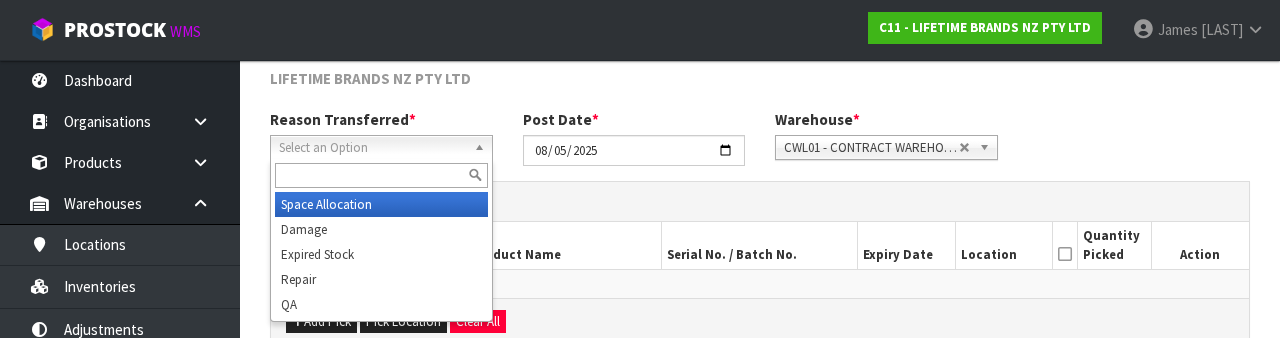 scroll, scrollTop: 239, scrollLeft: 0, axis: vertical 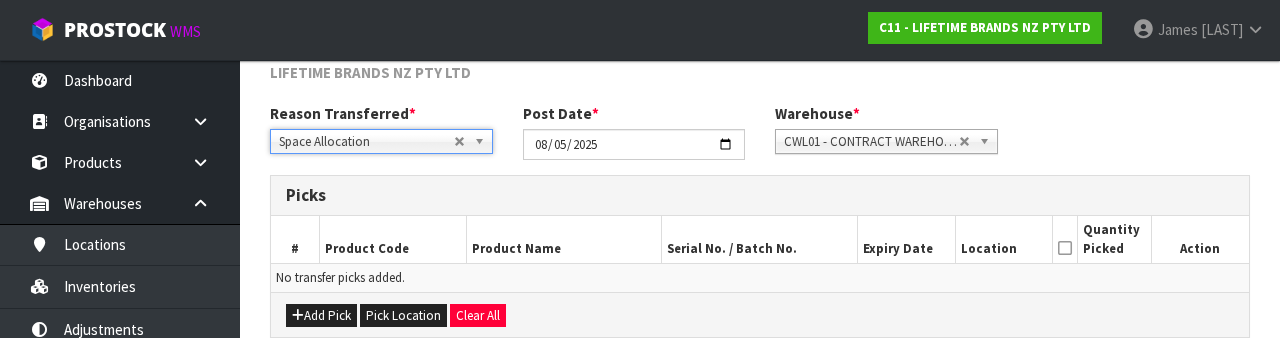 click on "Reason Transferred  *
Space Allocation Damage Expired Stock Repair QA
Space Allocation
Space Allocation Damage Expired Stock Repair QA
Post Date  *
[YYYY]-[MM]-[DD]
Warehouse  *
[WAREHOUSE_NAME] [WAREHOUSE_NAME] [WAREHOUSE_NAME] - [WAREHOUSE_NAME] [WAREHOUSE_NAME] - [WAREHOUSE_NAME] [WAREHOUSE_NAME] CWL01 - [WAREHOUSE_NAME] [WAREHOUSE_NAME] CWL02 - [WAREHOUSE_NAME] [WAREHOUSE_NAME] CWL03 - [WAREHOUSE_NAME] [WAREHOUSE_NAME]" at bounding box center (760, 139) 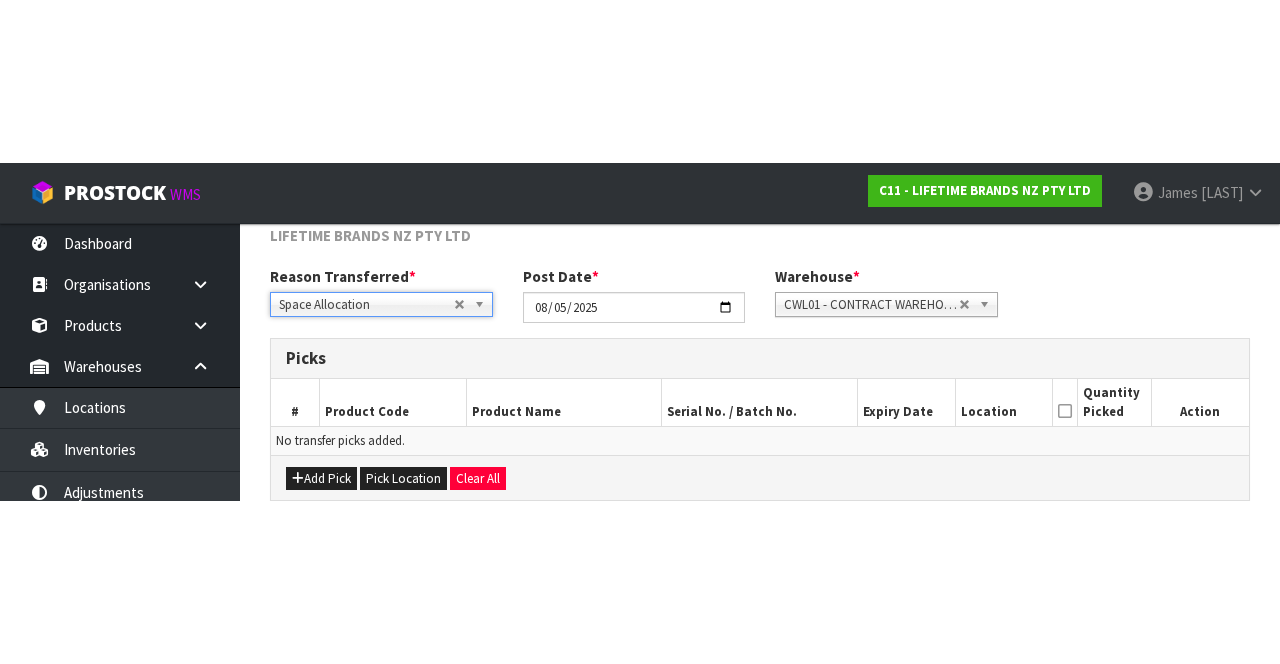 scroll, scrollTop: 108, scrollLeft: 0, axis: vertical 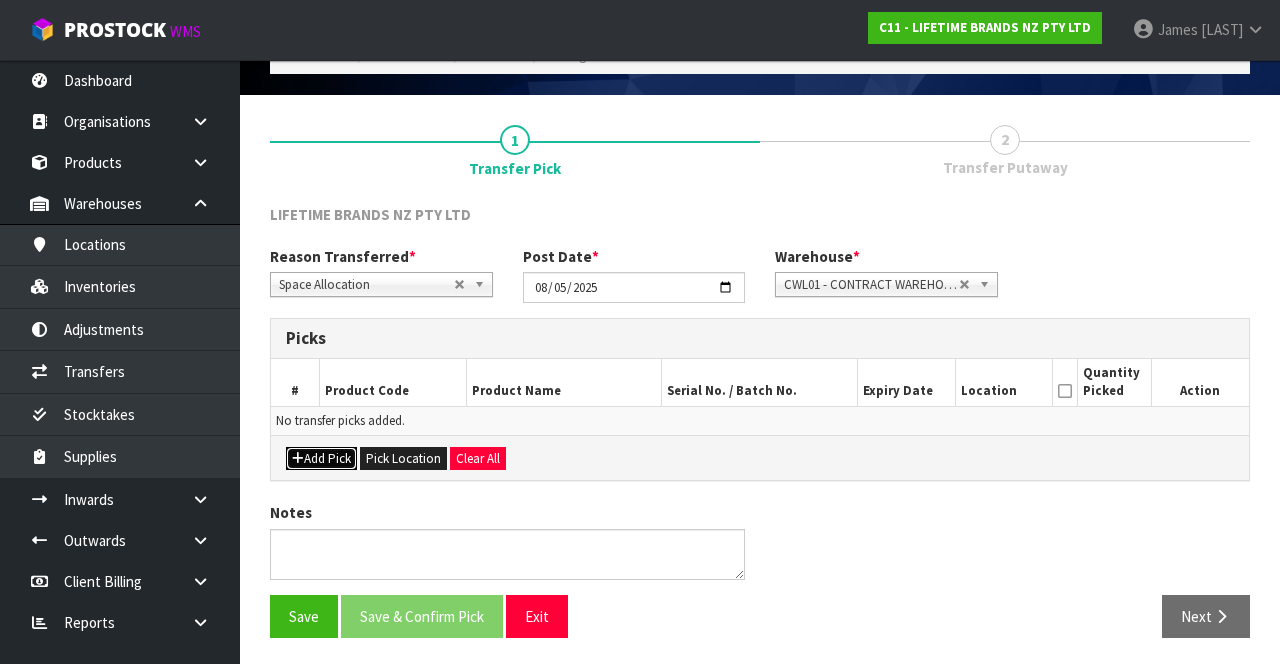 click on "Add Pick" at bounding box center (321, 459) 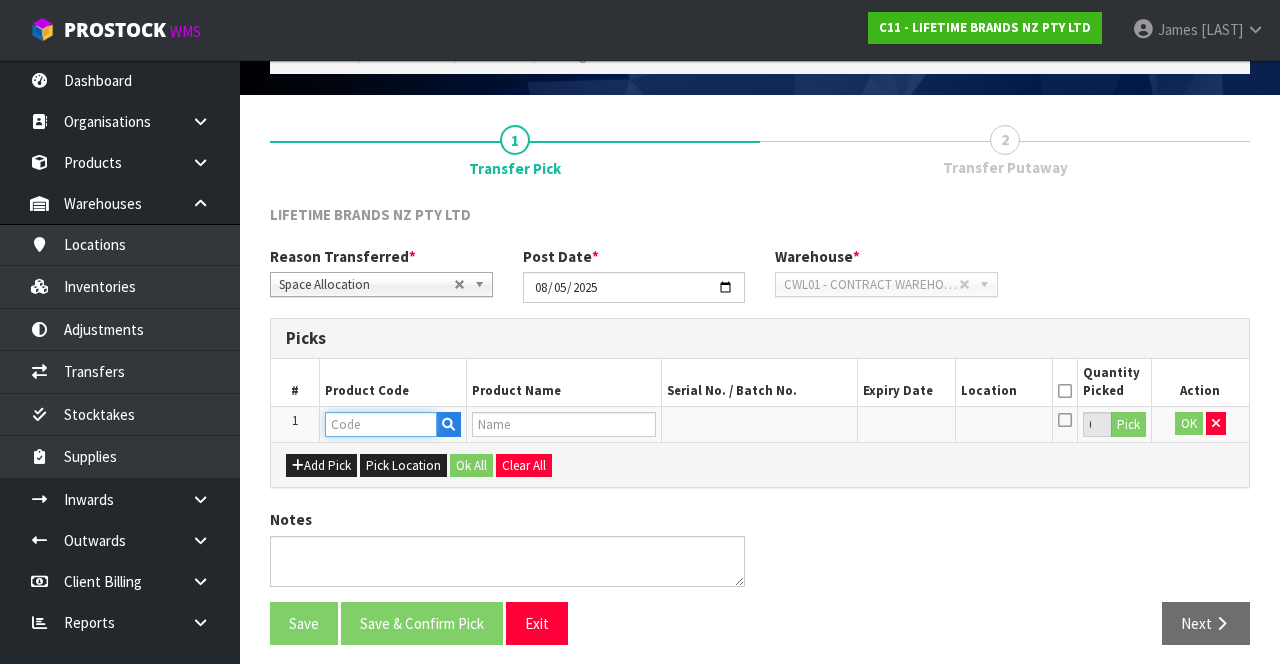 click at bounding box center (381, 424) 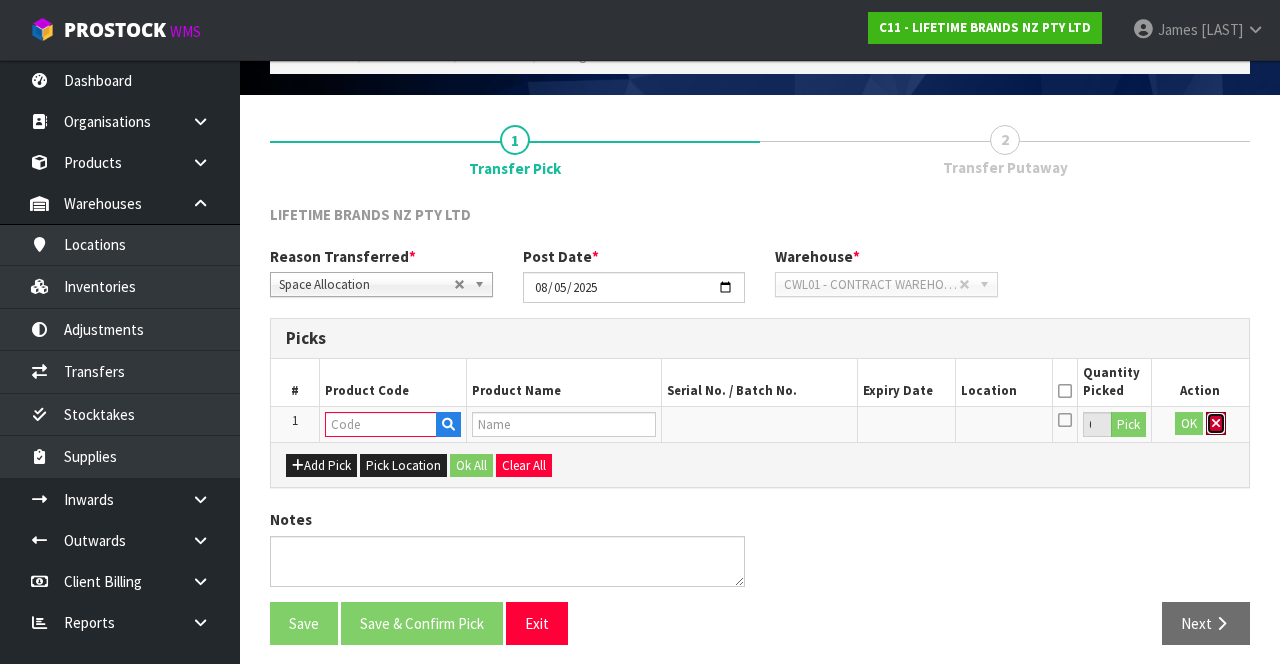 click at bounding box center [1216, 423] 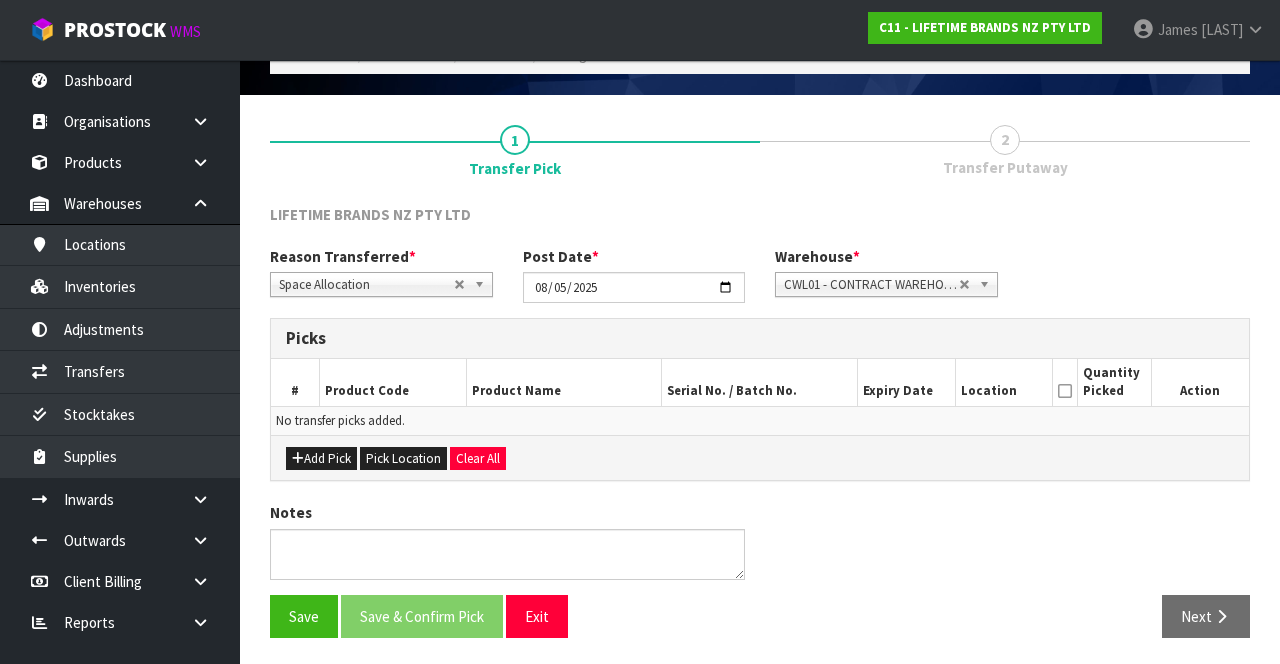 scroll, scrollTop: 108, scrollLeft: 0, axis: vertical 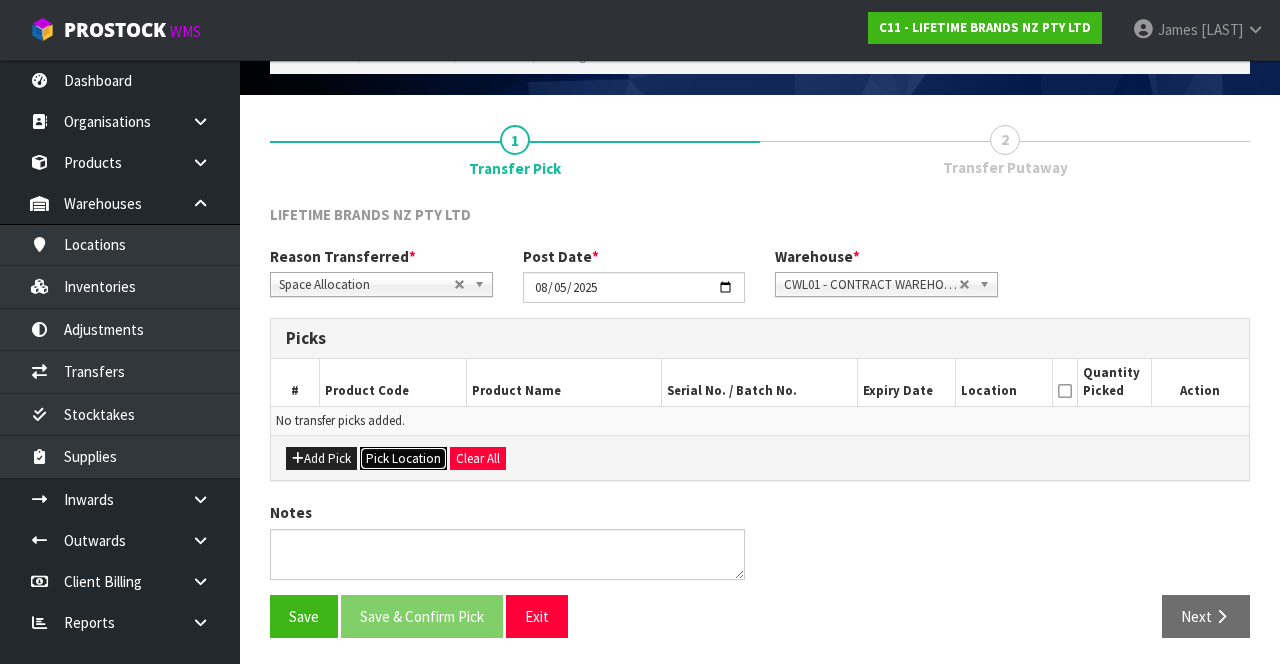 click on "Pick Location" at bounding box center (403, 459) 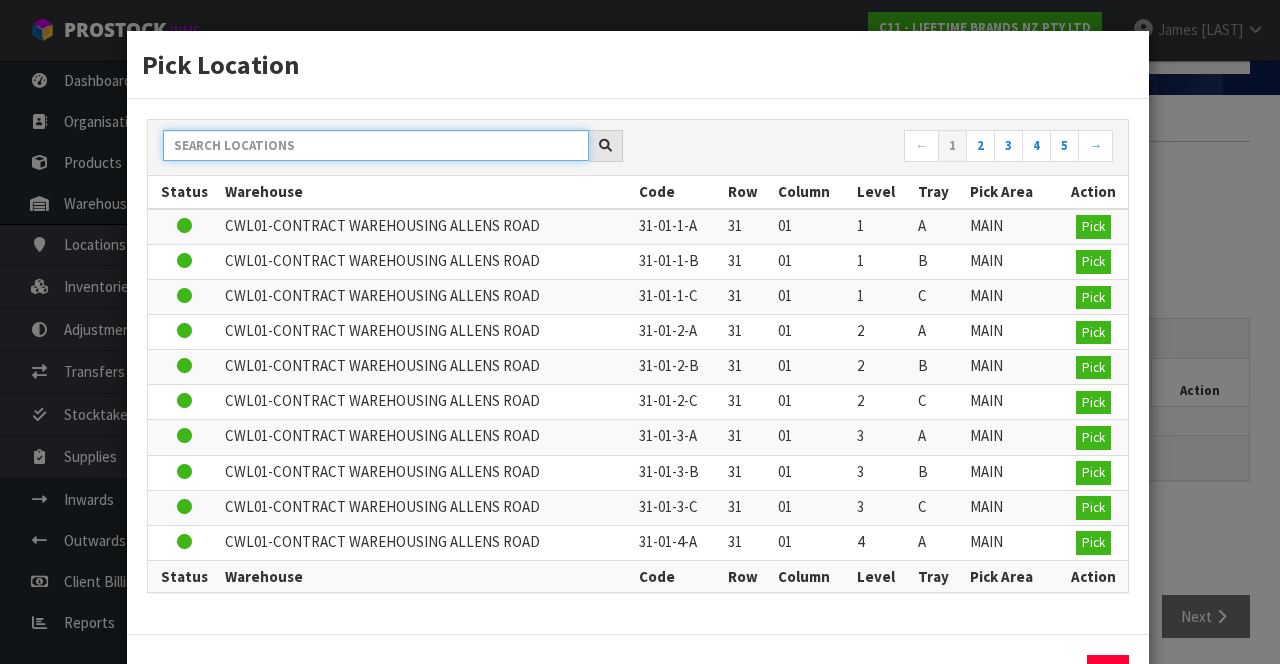 paste on "41-18-5-A" 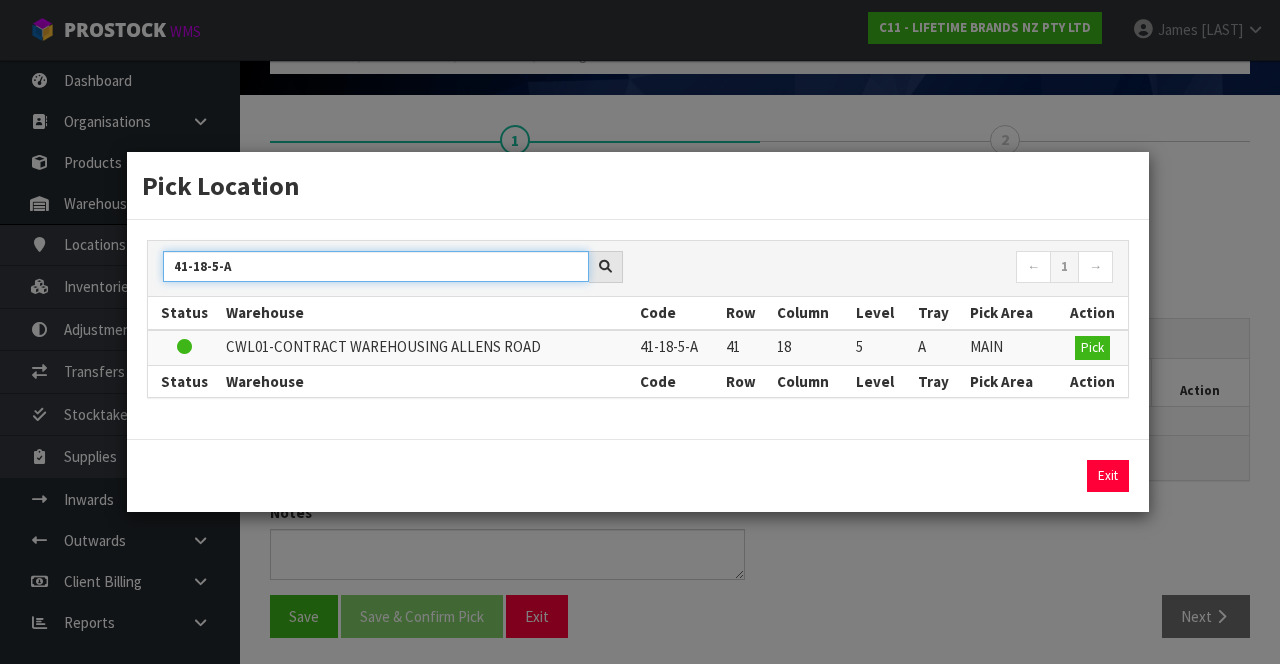 type on "41-18-5-A" 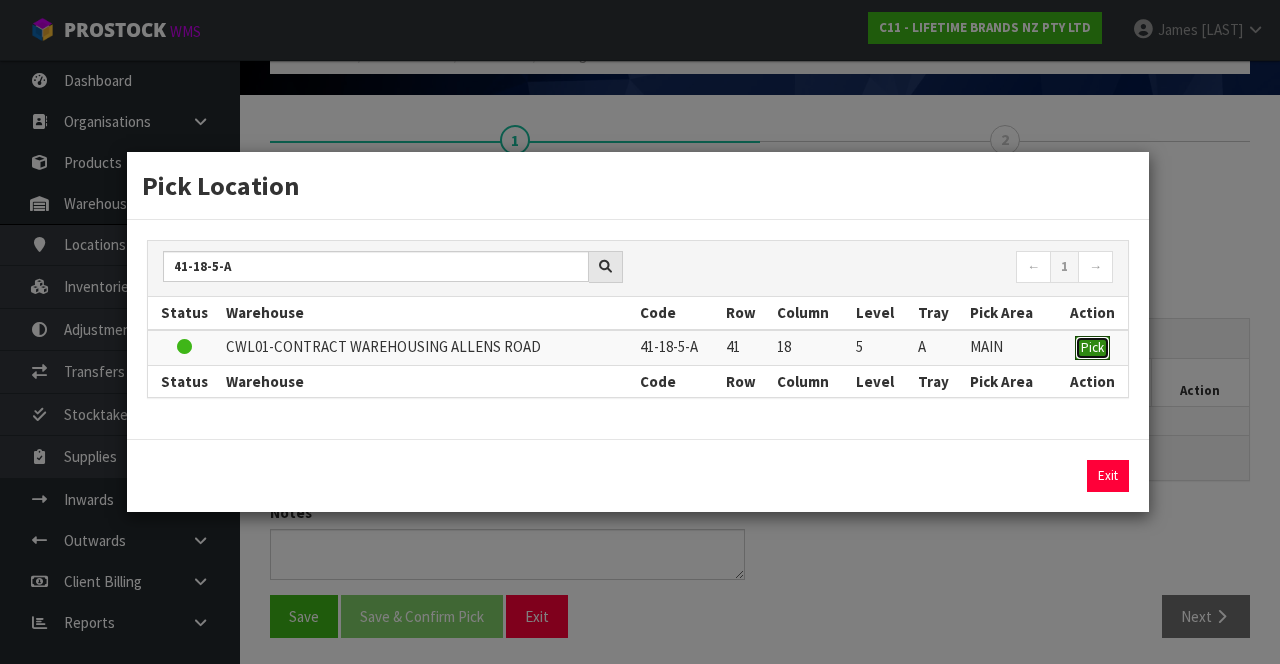 click on "Pick" at bounding box center [1092, 347] 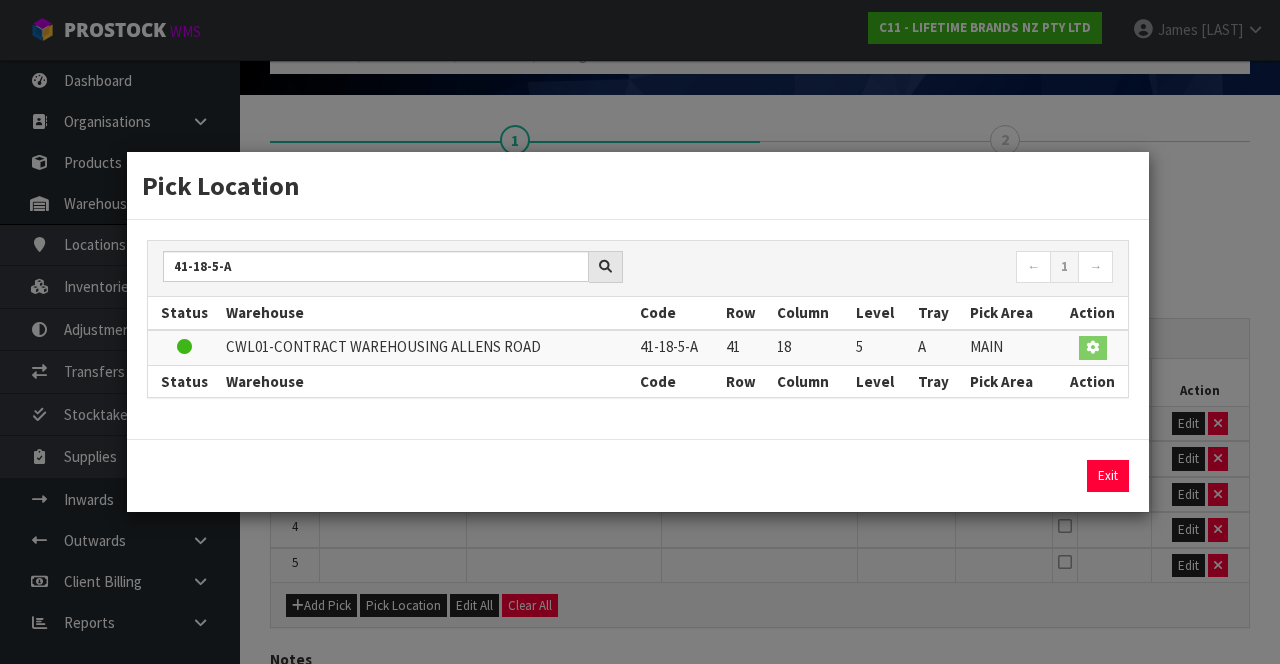 click at bounding box center [1004, 565] 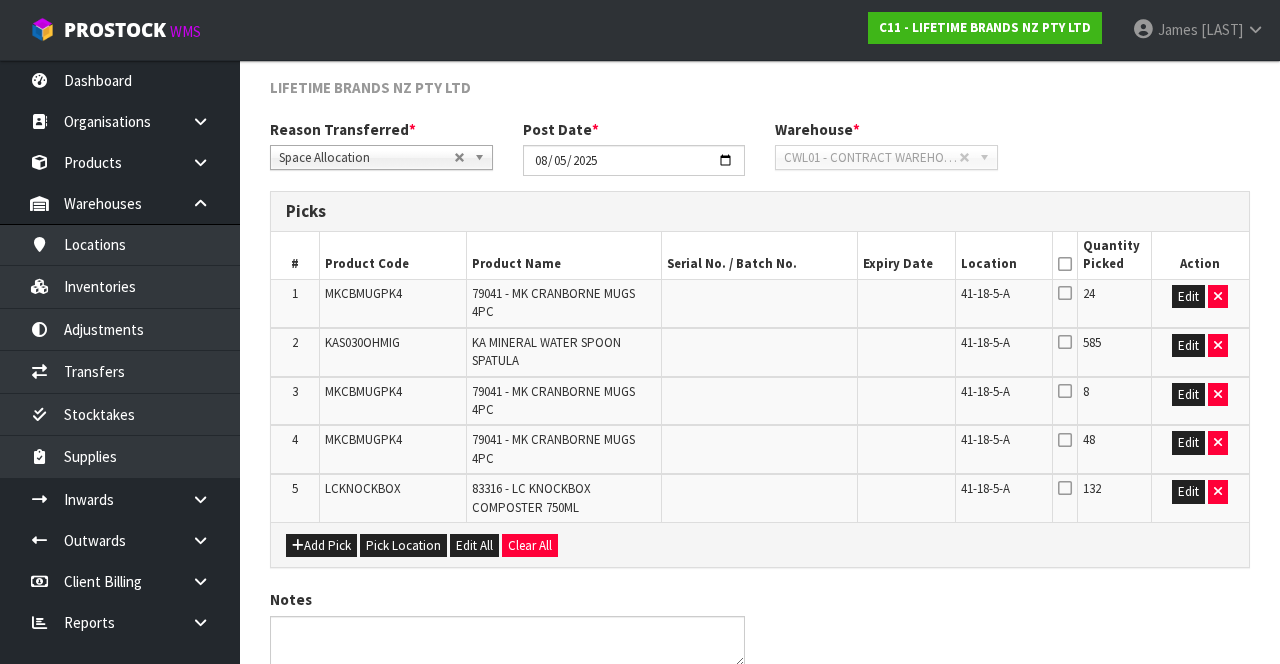 scroll, scrollTop: 238, scrollLeft: 0, axis: vertical 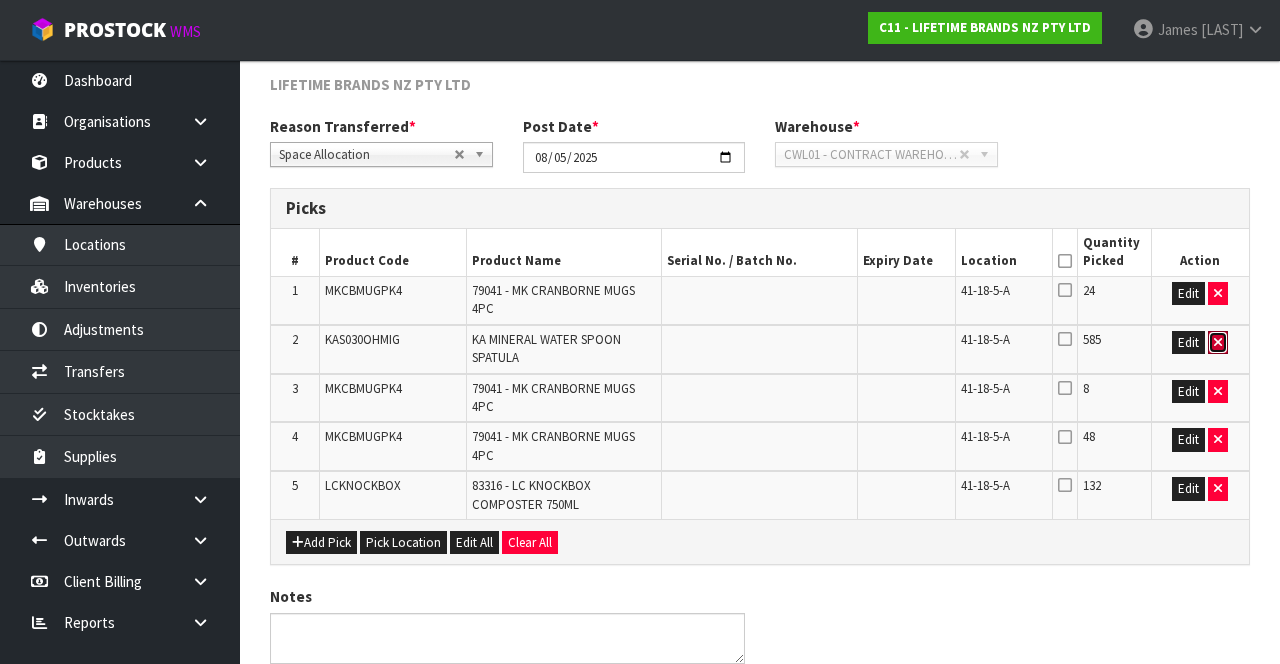 click at bounding box center (1218, 343) 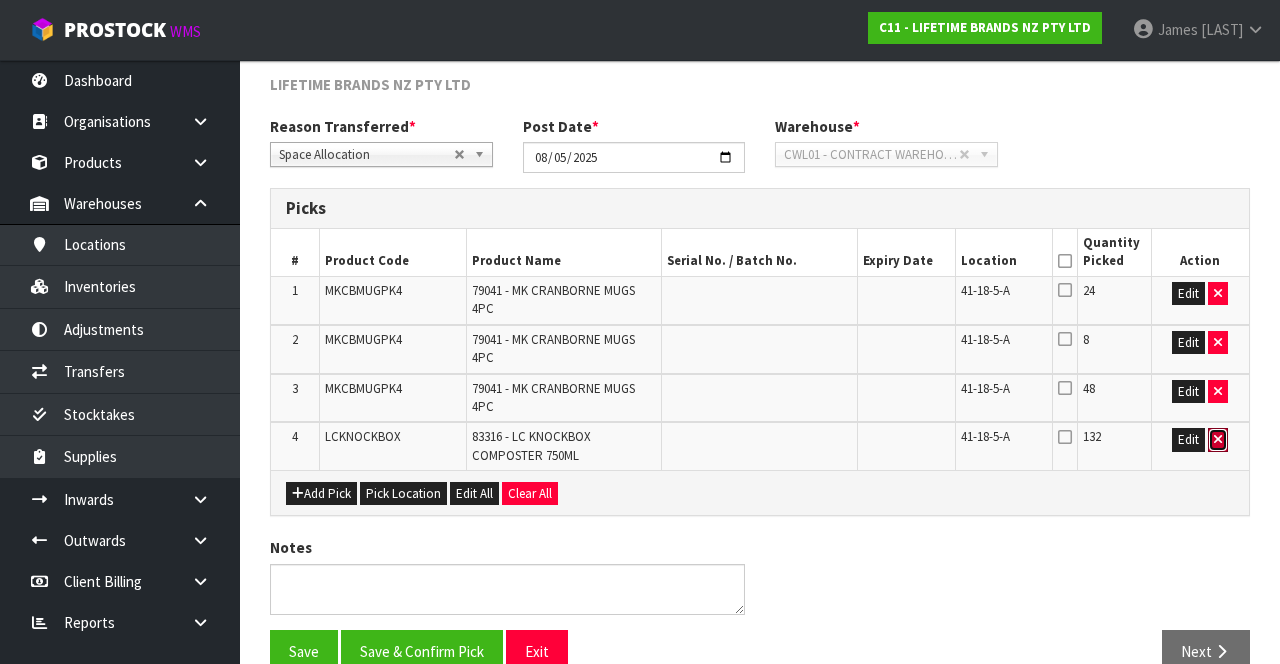 click at bounding box center (1218, 440) 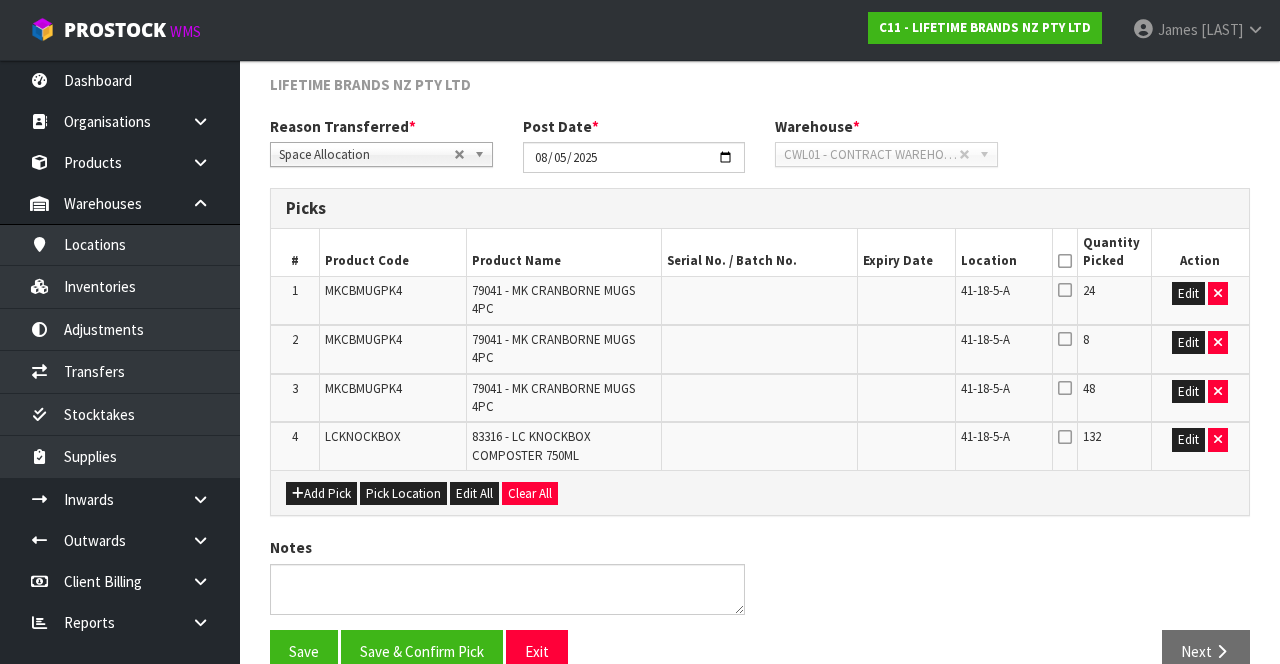 scroll, scrollTop: 224, scrollLeft: 0, axis: vertical 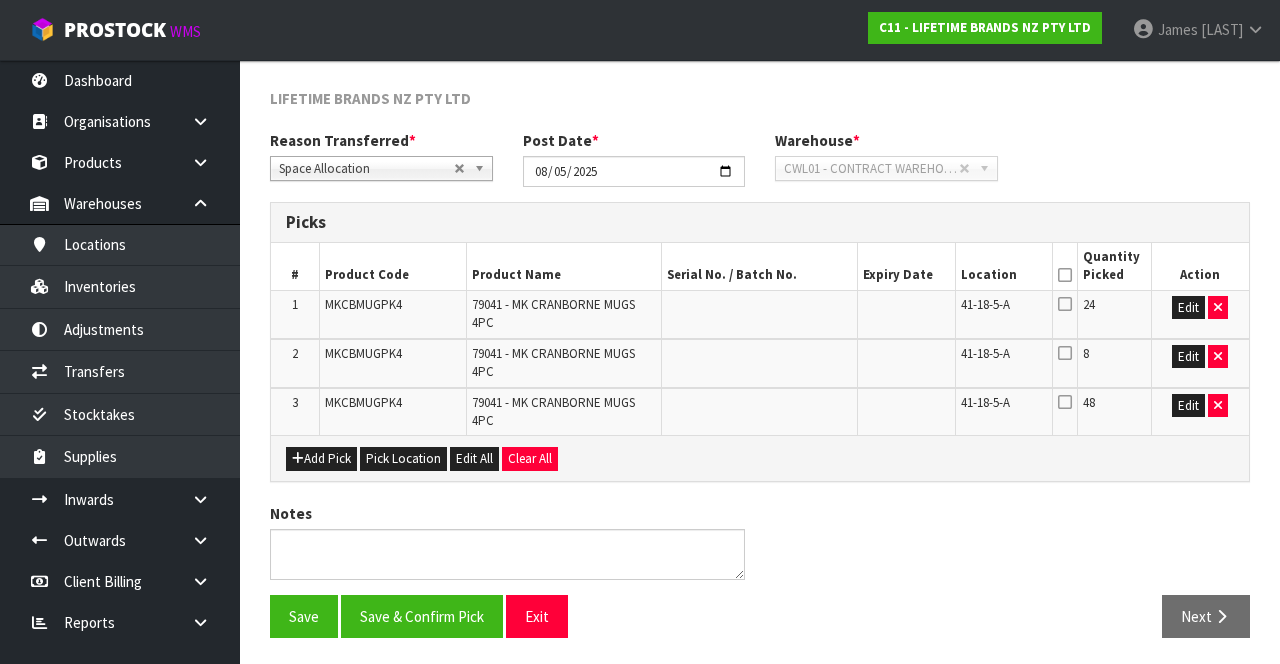 click on "LIFETIME BRANDS NZ PTY LTD
Reason Transferred  *
Space Allocation Damage Expired Stock Repair QA
Space Allocation
Space Allocation Damage Expired Stock Repair QA
Post Date  *
[DATE]
Warehouse  *
01 - CONTRACT WAREHOUSING MAIN 02 - CONTRACT WAREHOUSING NO 2 CHC - CWL CHRISTCHURCH WAIHEKE - SOLAR SHOP WAIHEKE CWL01 - CONTRACT WAREHOUSING ALLENS ROAD CWL02 - CONTRACT WAREHOUSING LADY RUBY CWL03 - CONTRACT WAREHOUSING NEILPARK
CWL01 - CONTRACT WAREHOUSING ALLENS ROAD
Picks
#
Product	Code
Product	Name
Serial No. / Batch No.
Expiry Date
Location
Quantity
Picked
Action
1" at bounding box center (760, 370) 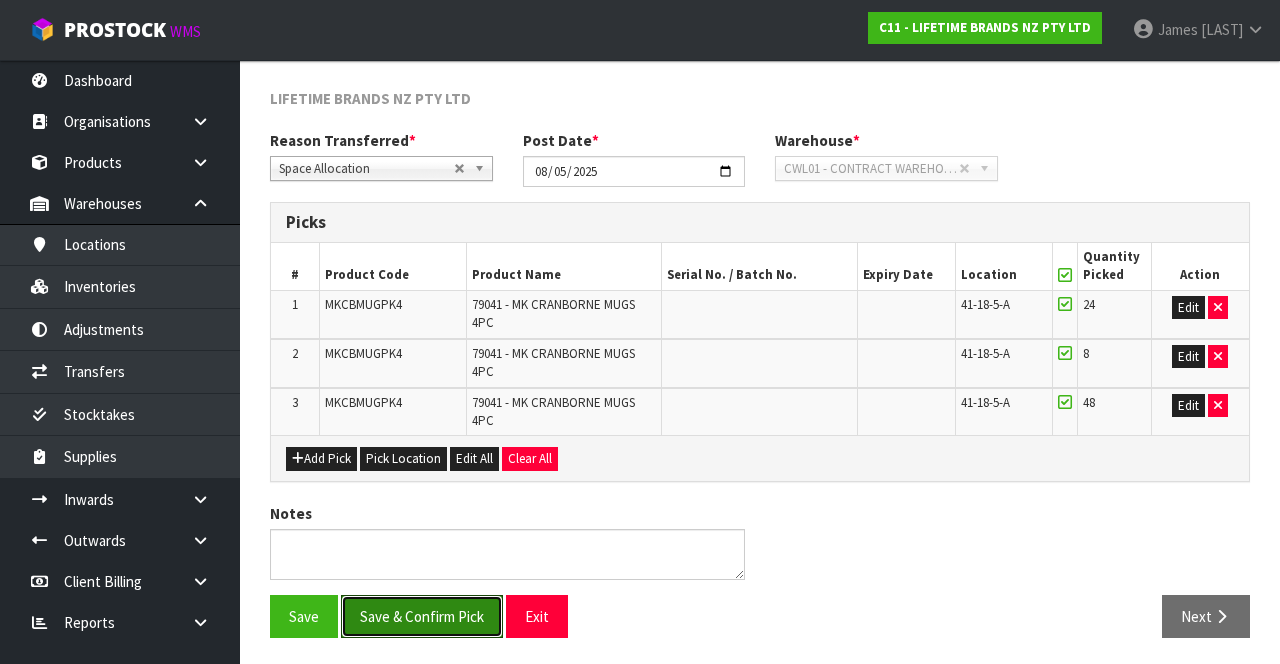 click on "Save & Confirm Pick" at bounding box center [422, 616] 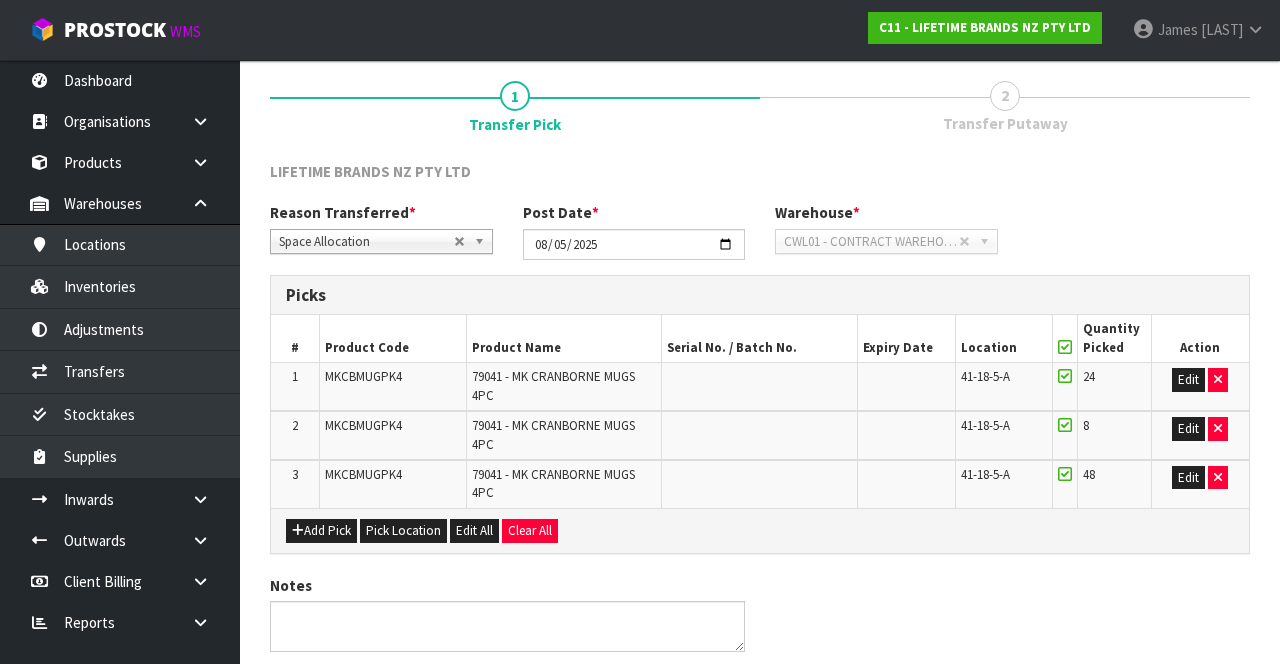 scroll, scrollTop: 0, scrollLeft: 0, axis: both 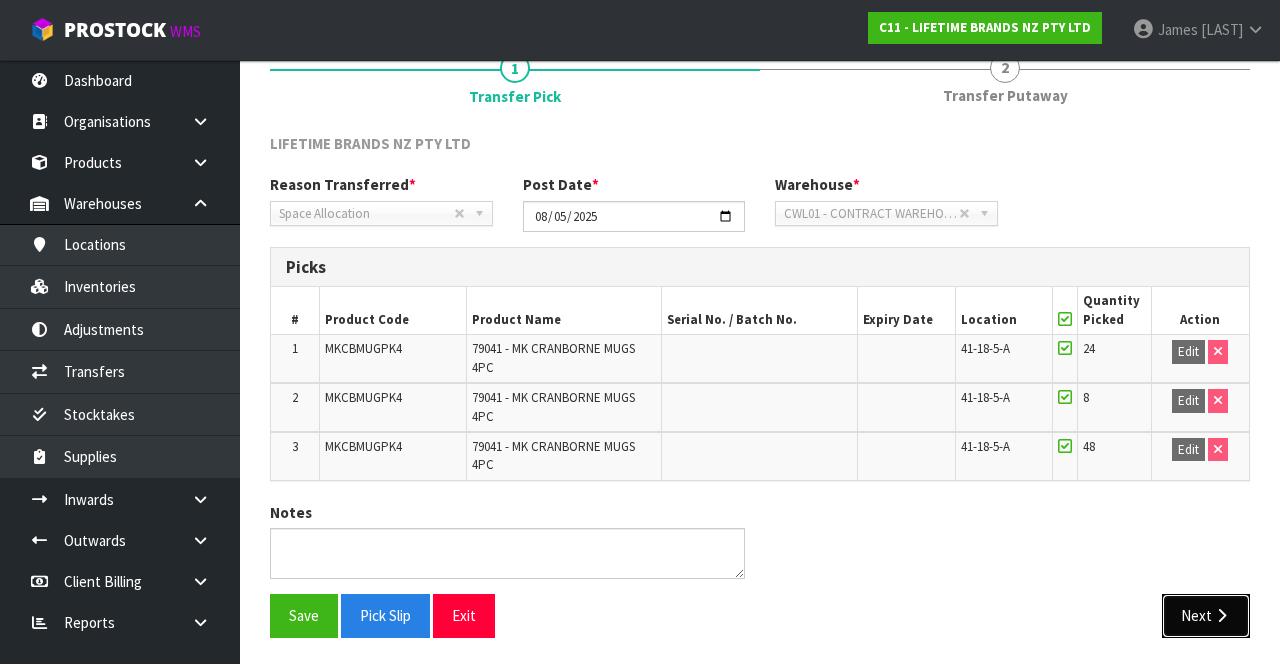 click on "Next" at bounding box center [1206, 615] 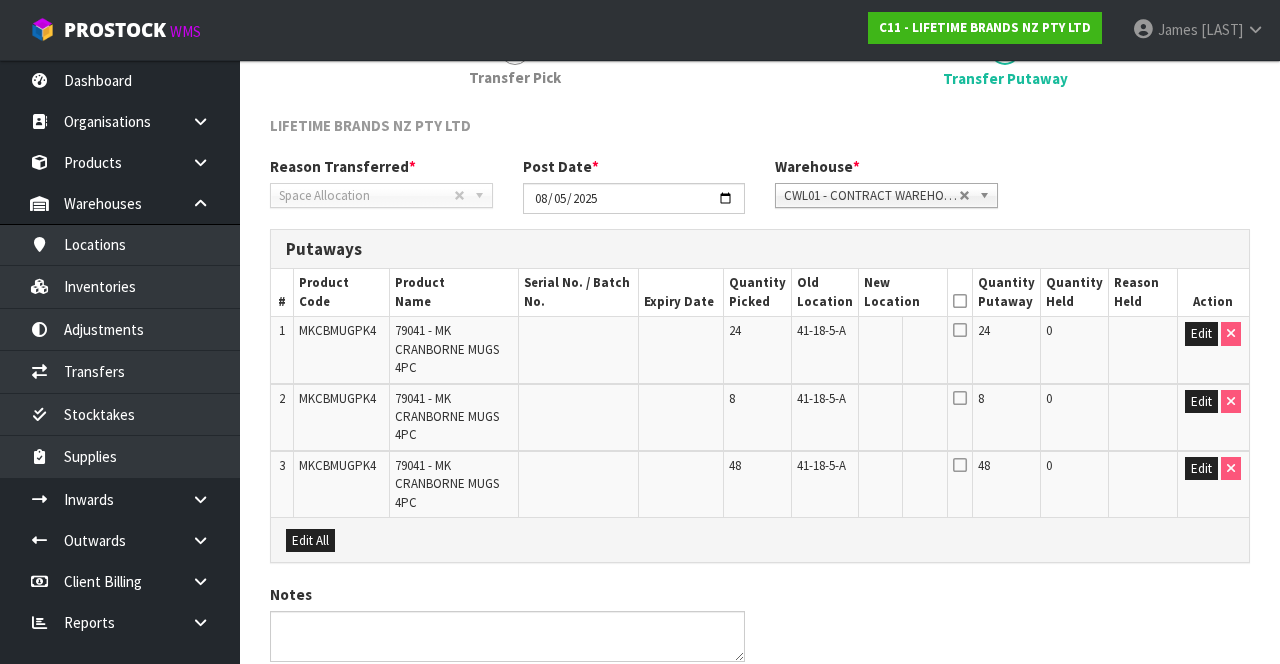 scroll, scrollTop: 352, scrollLeft: 0, axis: vertical 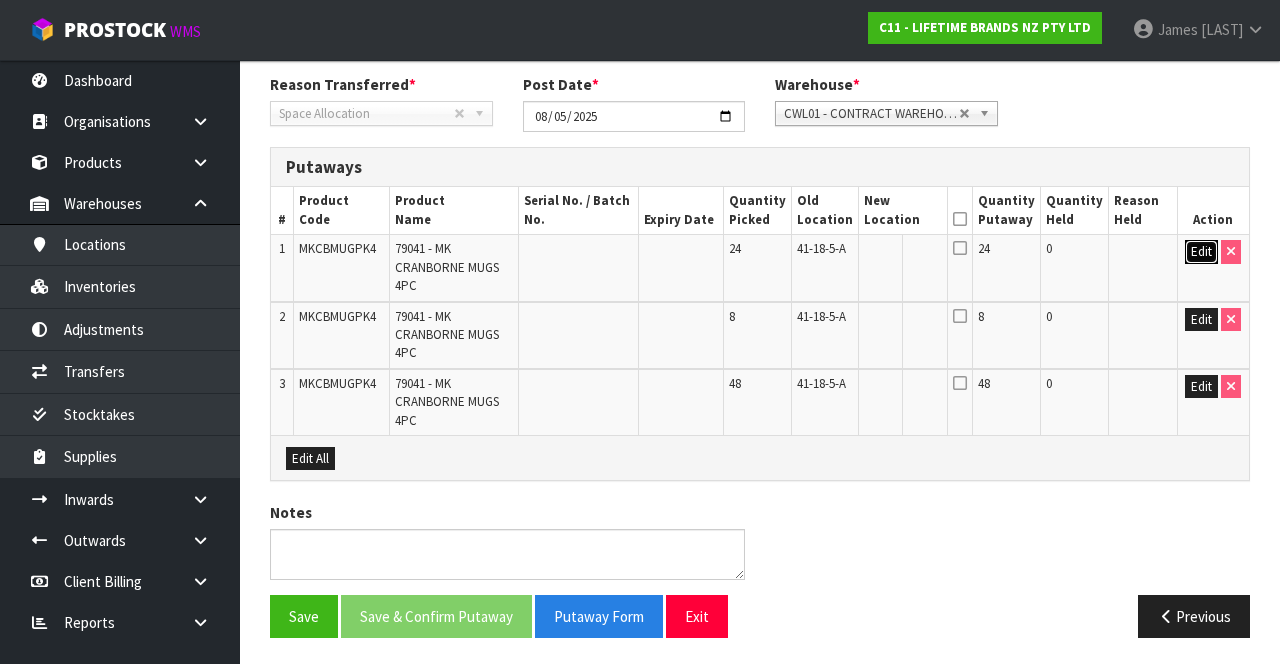 click on "Edit" at bounding box center (1201, 252) 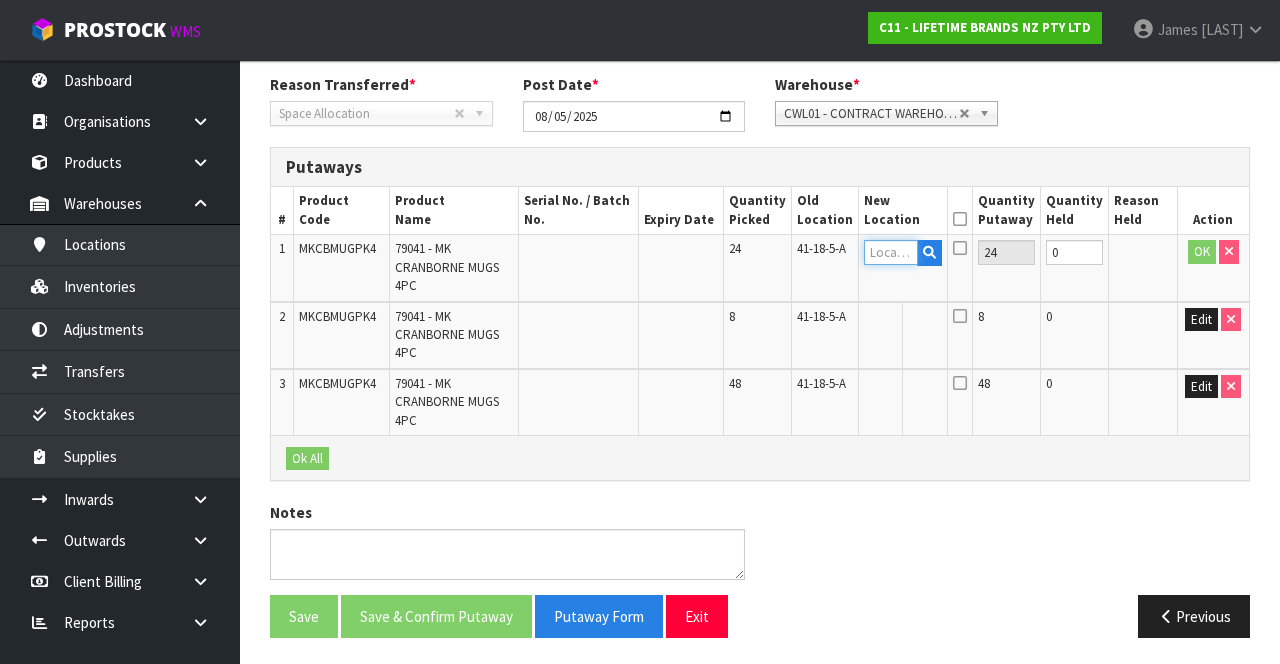 click at bounding box center [891, 252] 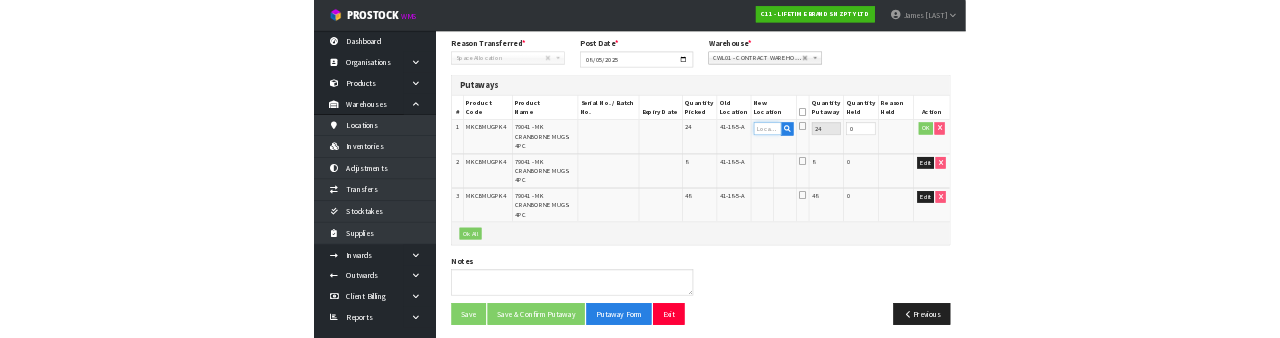 scroll, scrollTop: 340, scrollLeft: 0, axis: vertical 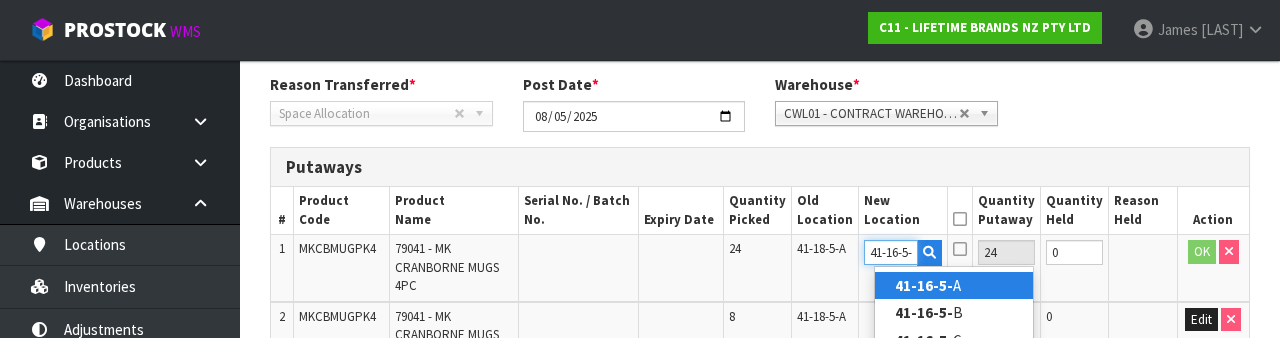 type on "41-16-5-A" 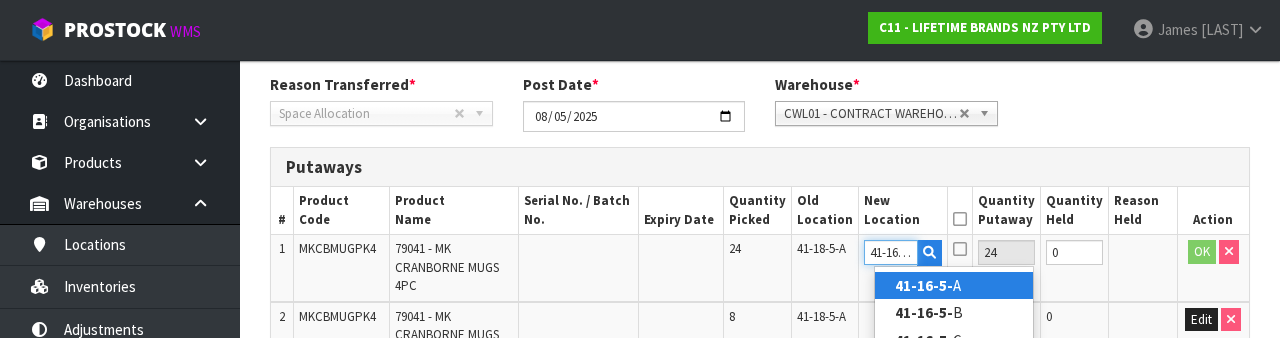 scroll, scrollTop: 0, scrollLeft: 4, axis: horizontal 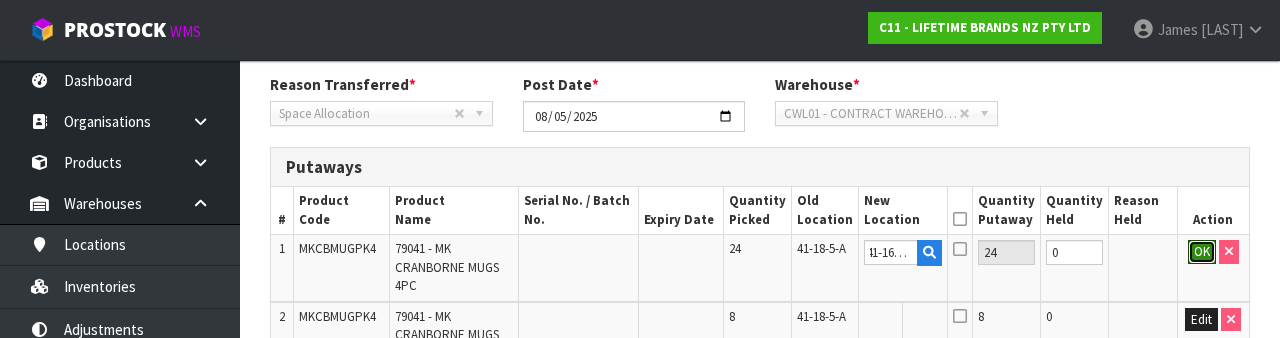 click on "OK" at bounding box center [1202, 252] 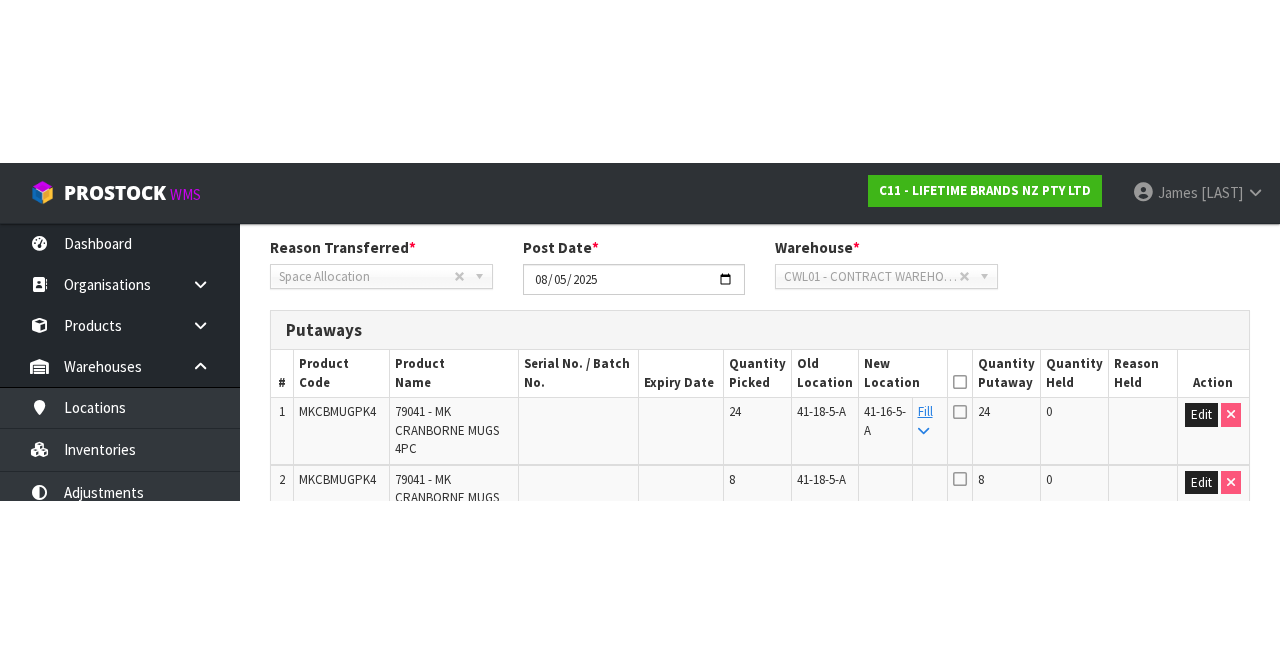 scroll, scrollTop: 352, scrollLeft: 0, axis: vertical 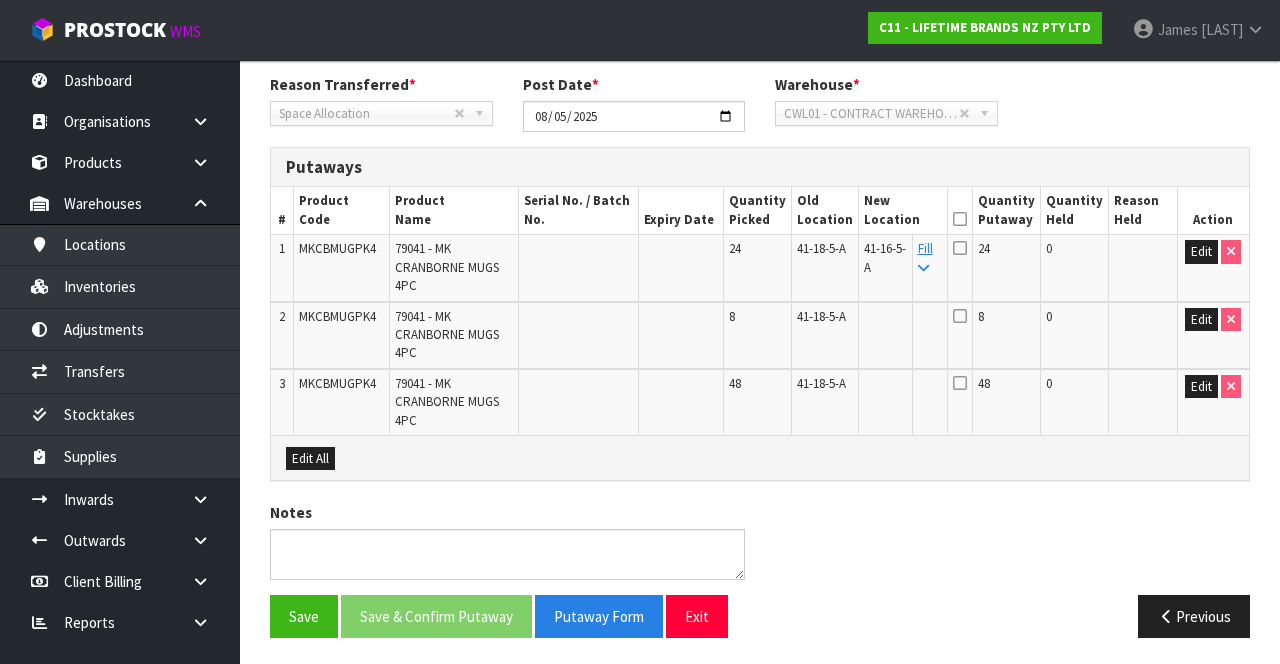 click at bounding box center [923, 268] 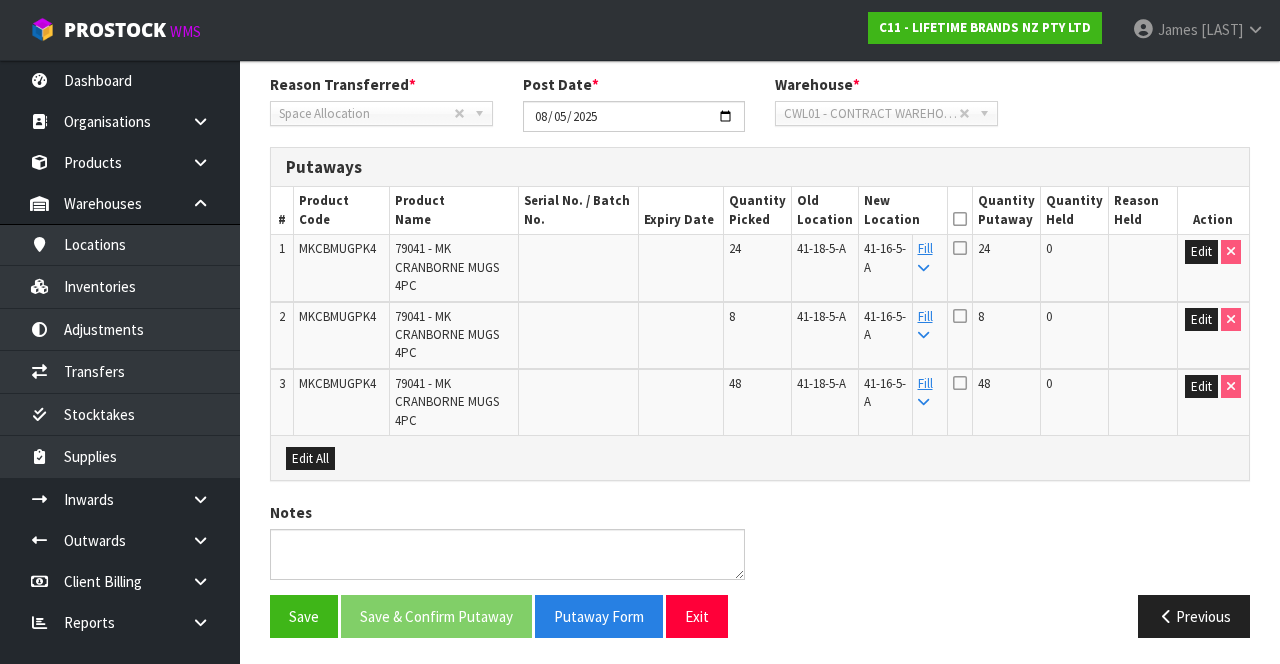 click at bounding box center (960, 219) 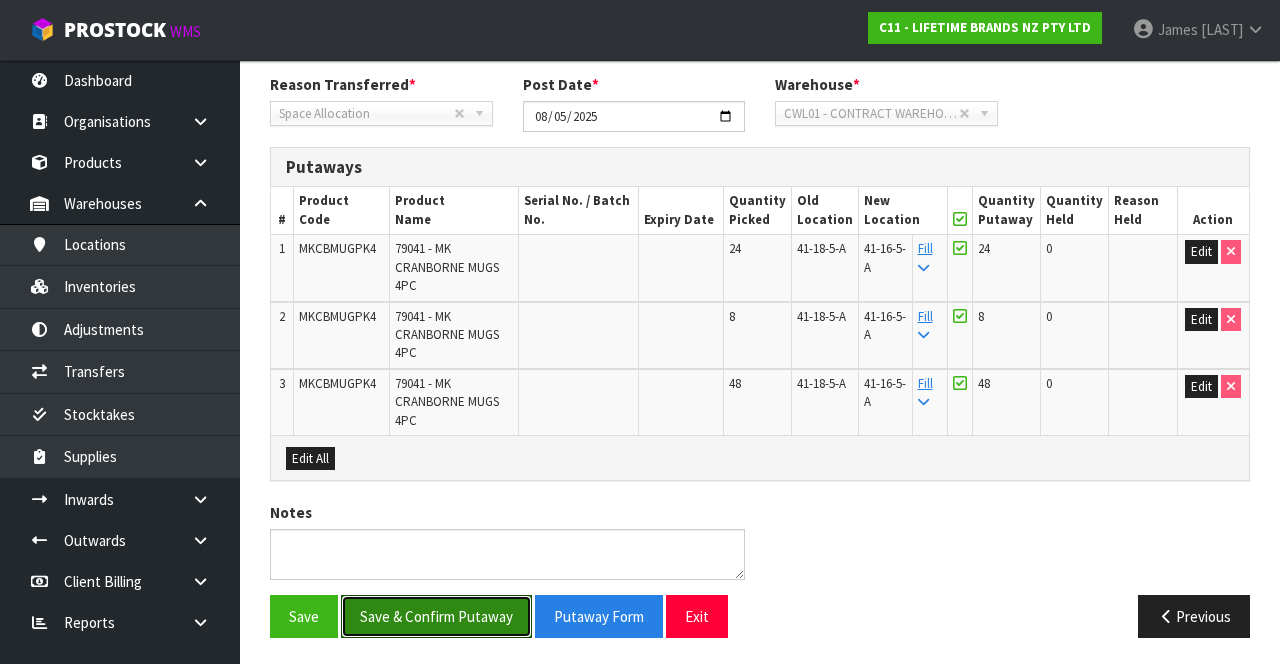 click on "Save & Confirm Putaway" at bounding box center (436, 616) 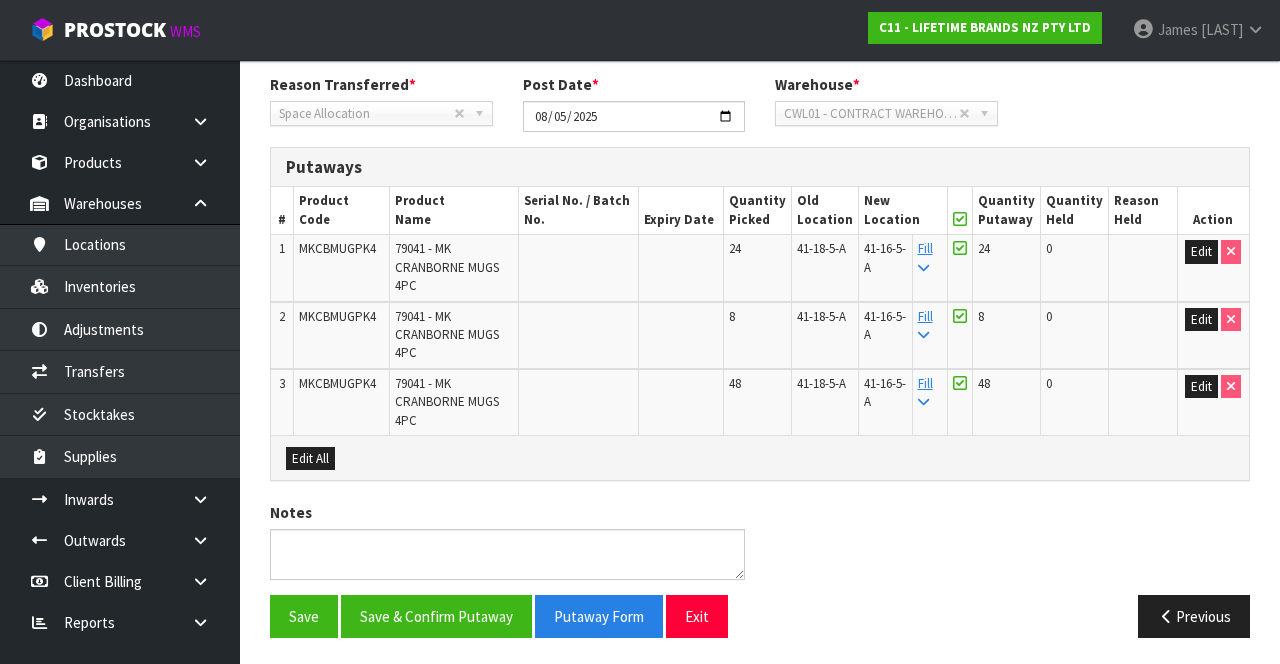 scroll, scrollTop: 0, scrollLeft: 0, axis: both 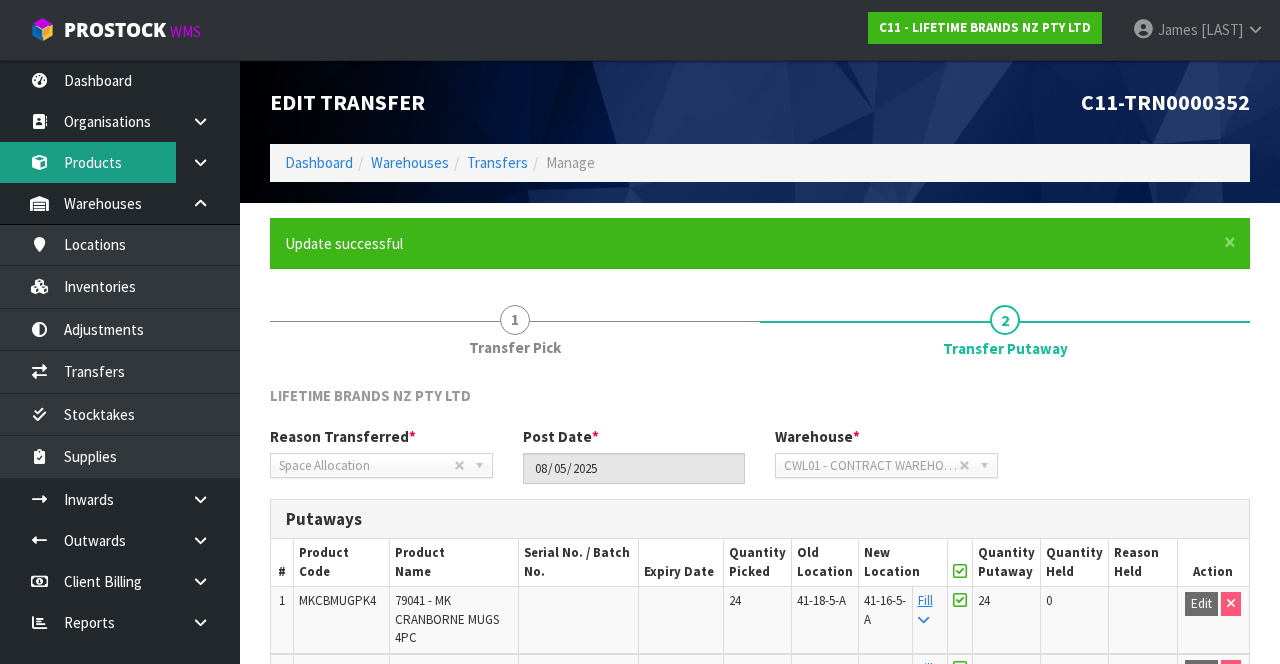 click on "Products" at bounding box center [120, 162] 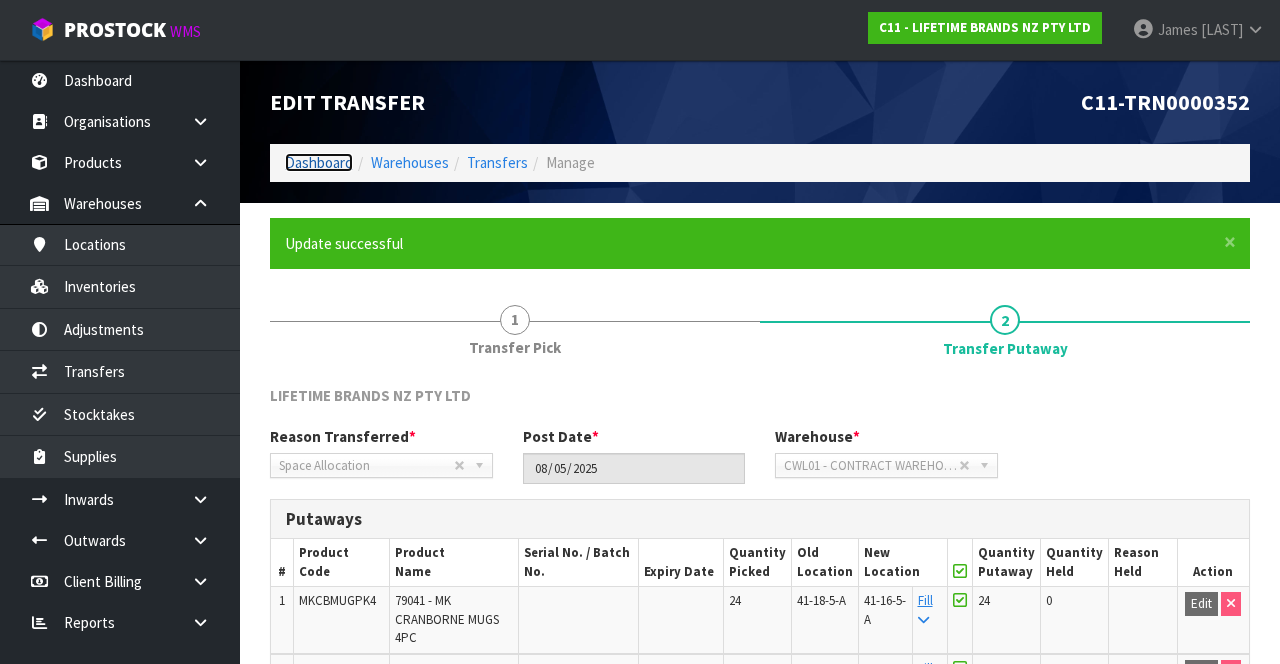 click on "Dashboard" at bounding box center [319, 162] 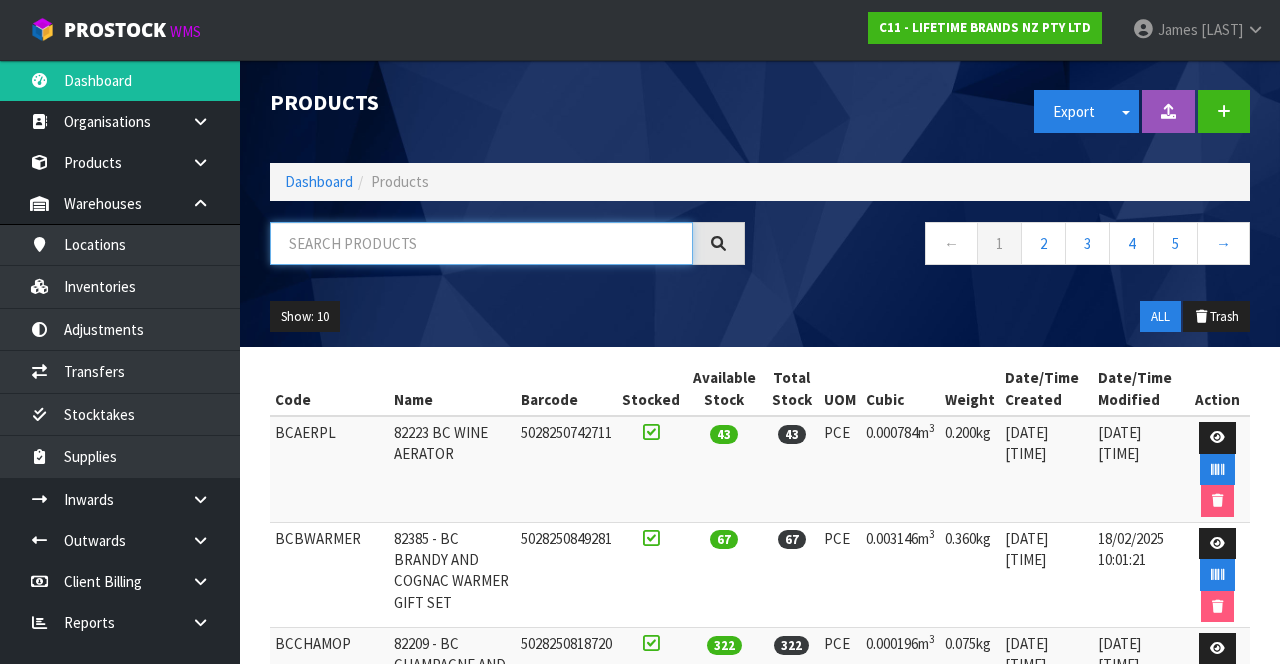 click at bounding box center (481, 243) 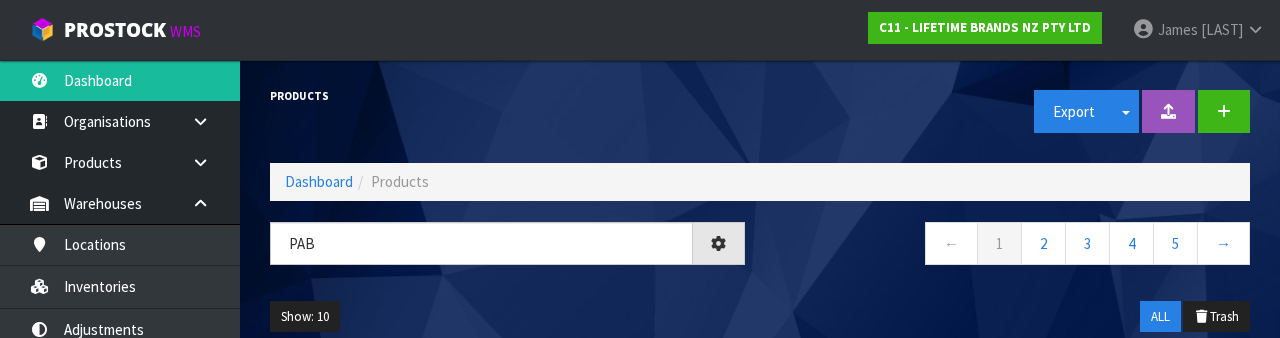 click on "←
1 2 3 4 5
→" at bounding box center [1012, 246] 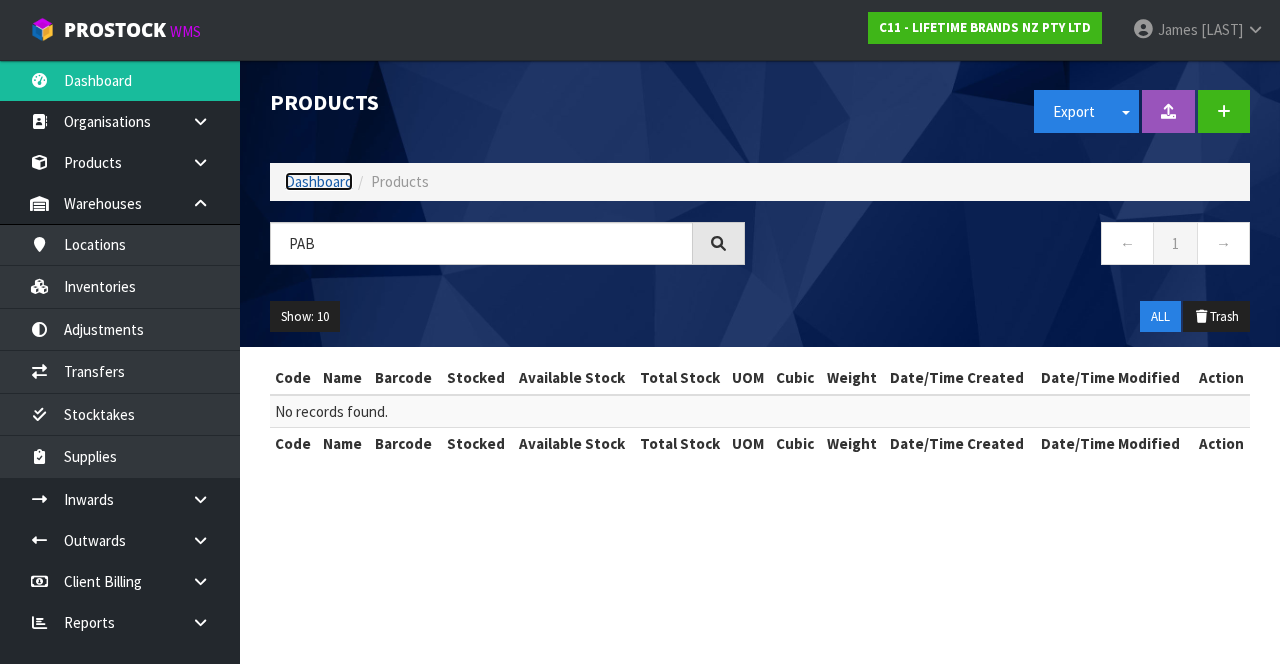 click on "Dashboard" at bounding box center (319, 181) 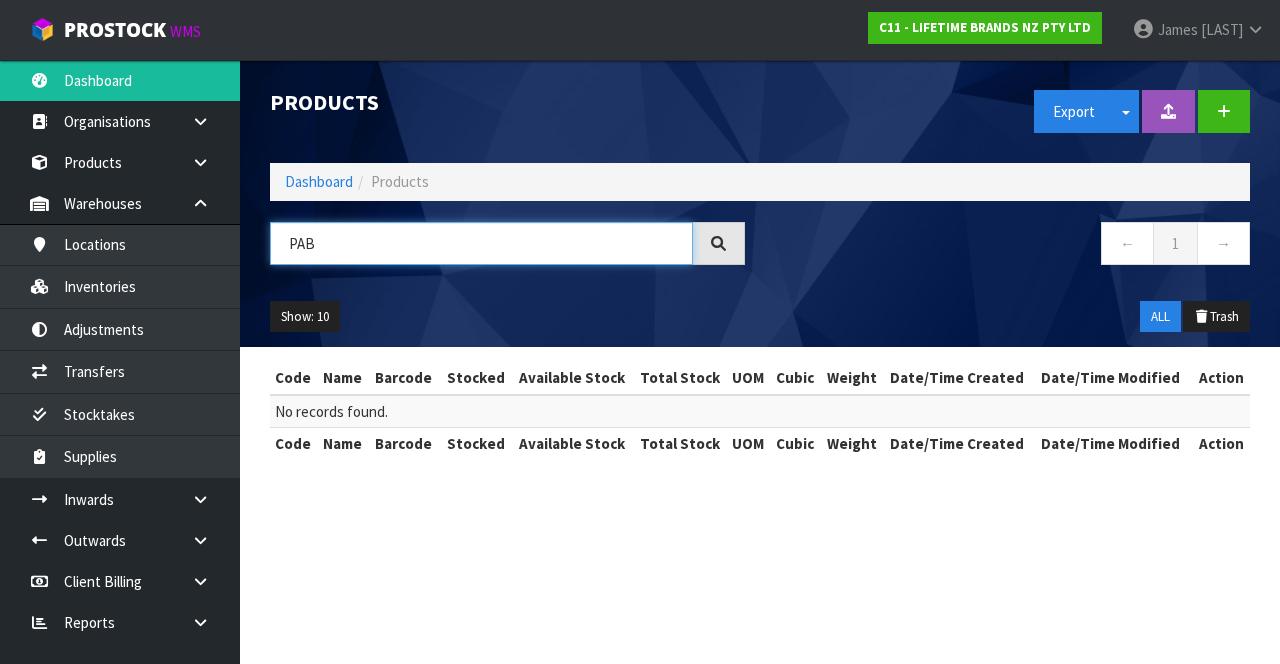 click on "PAB" at bounding box center (481, 243) 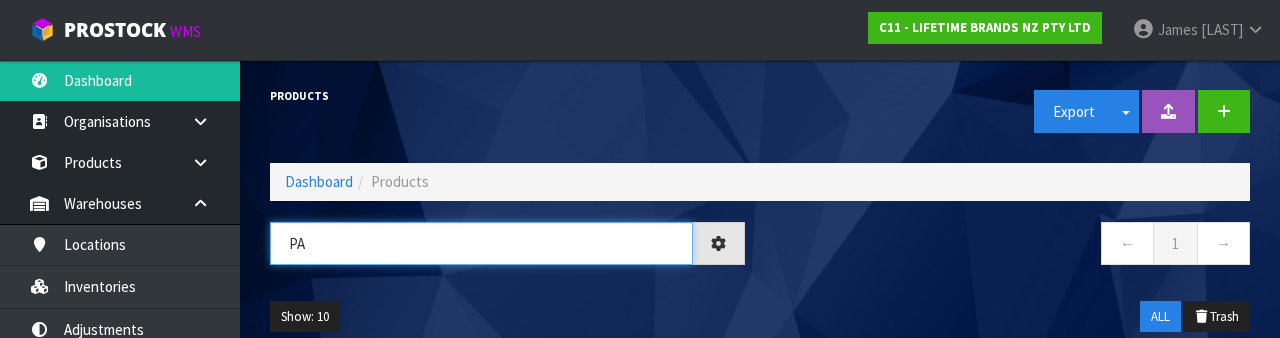 type on "P" 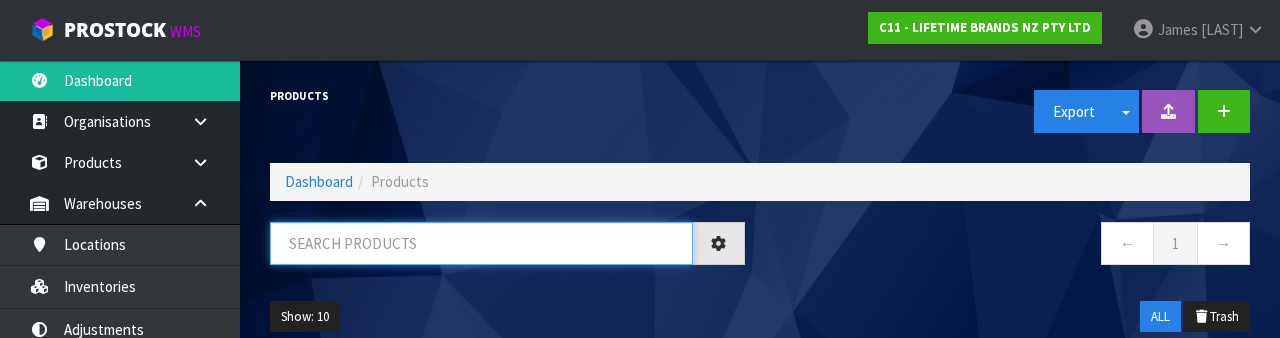 type 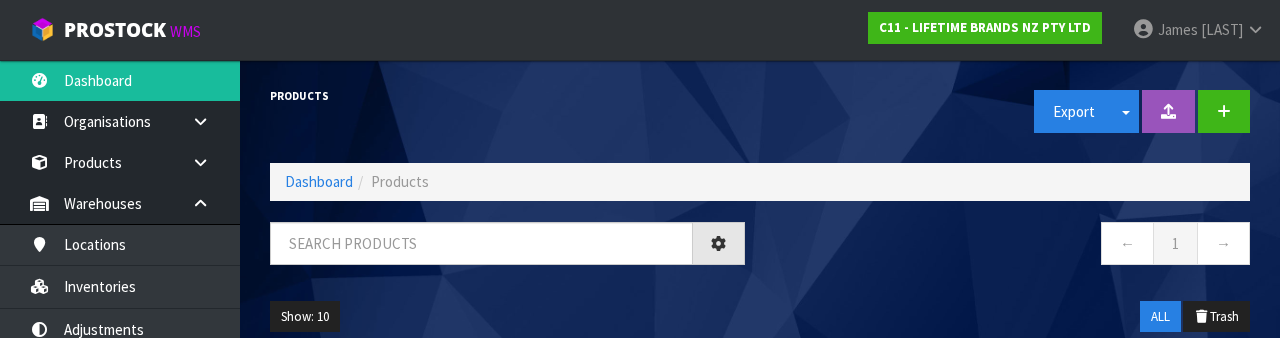 click on "←
1
→" at bounding box center (1012, 246) 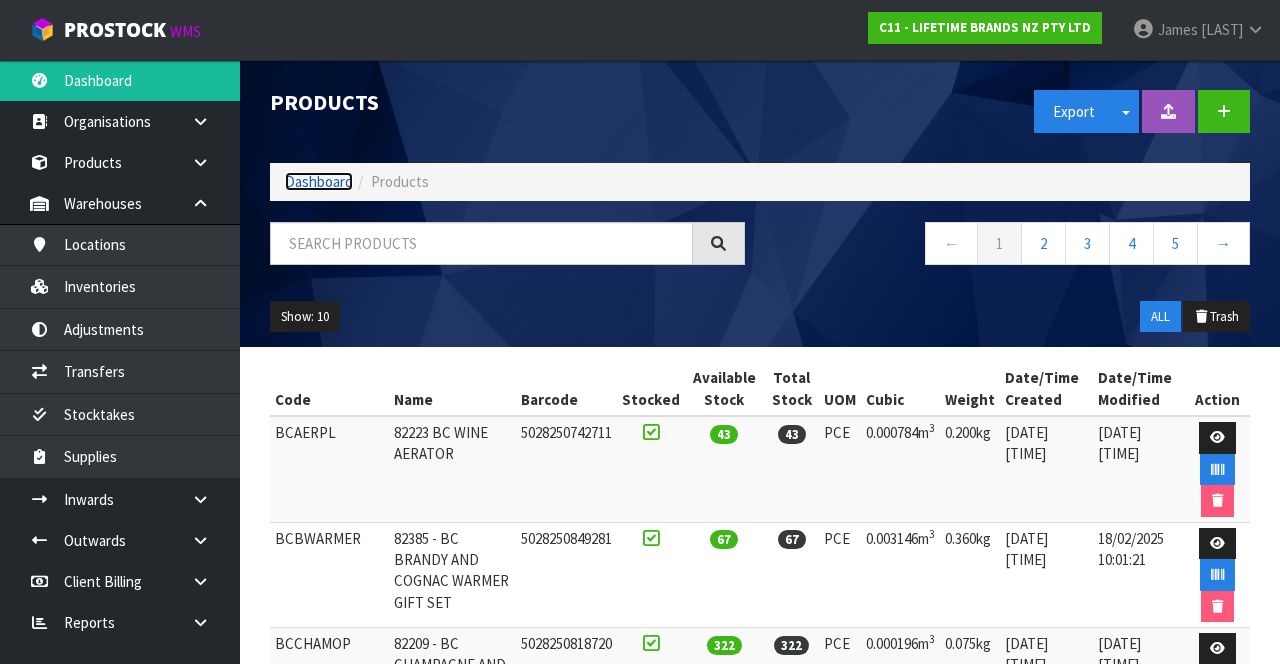click on "Dashboard" at bounding box center [319, 181] 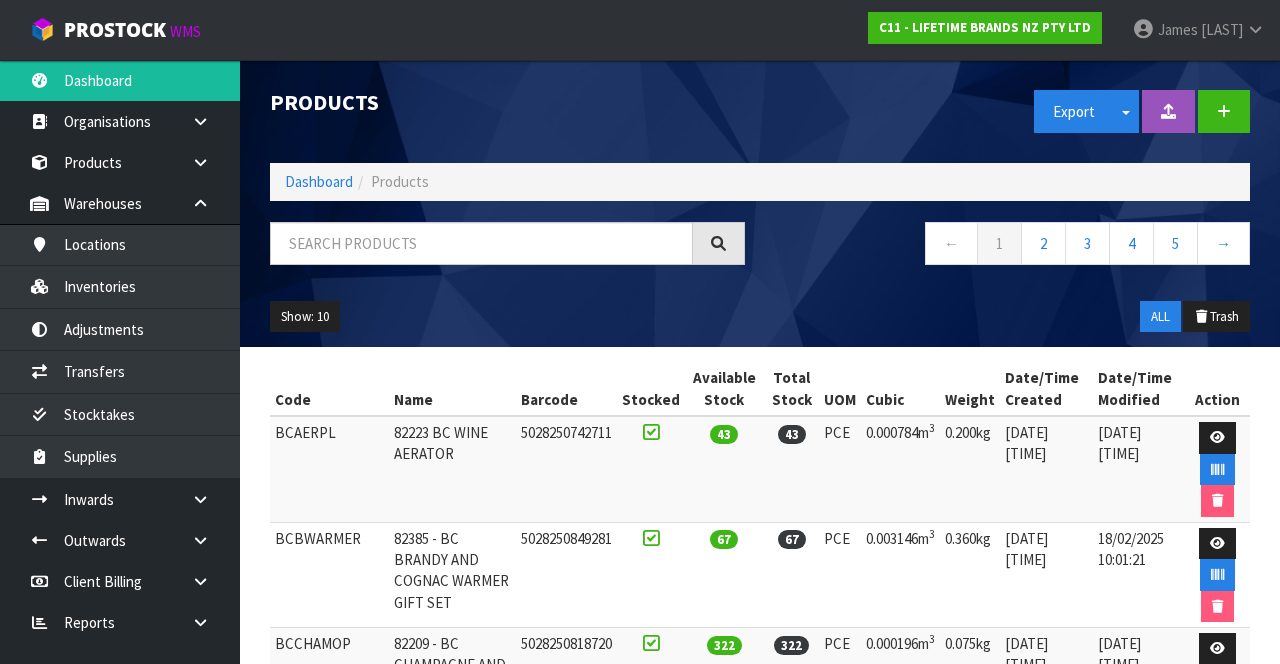 click at bounding box center (1255, 29) 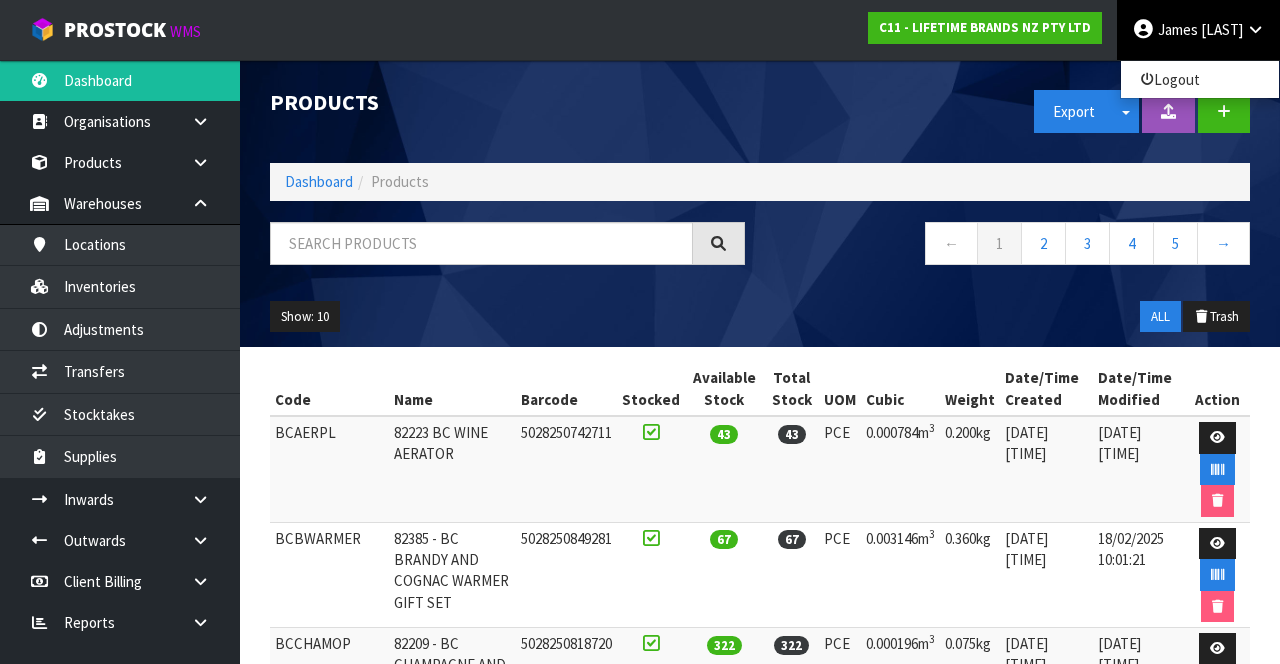click on "Logout" at bounding box center [1200, 79] 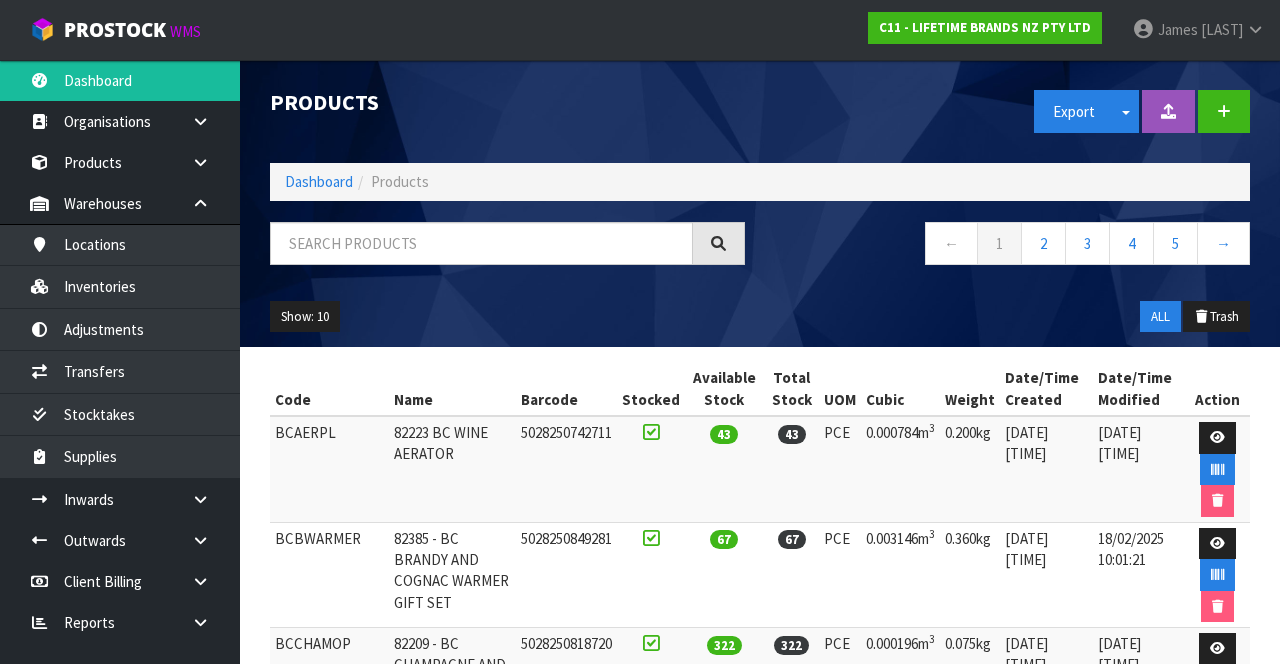 click on "[LAST]" at bounding box center [1222, 29] 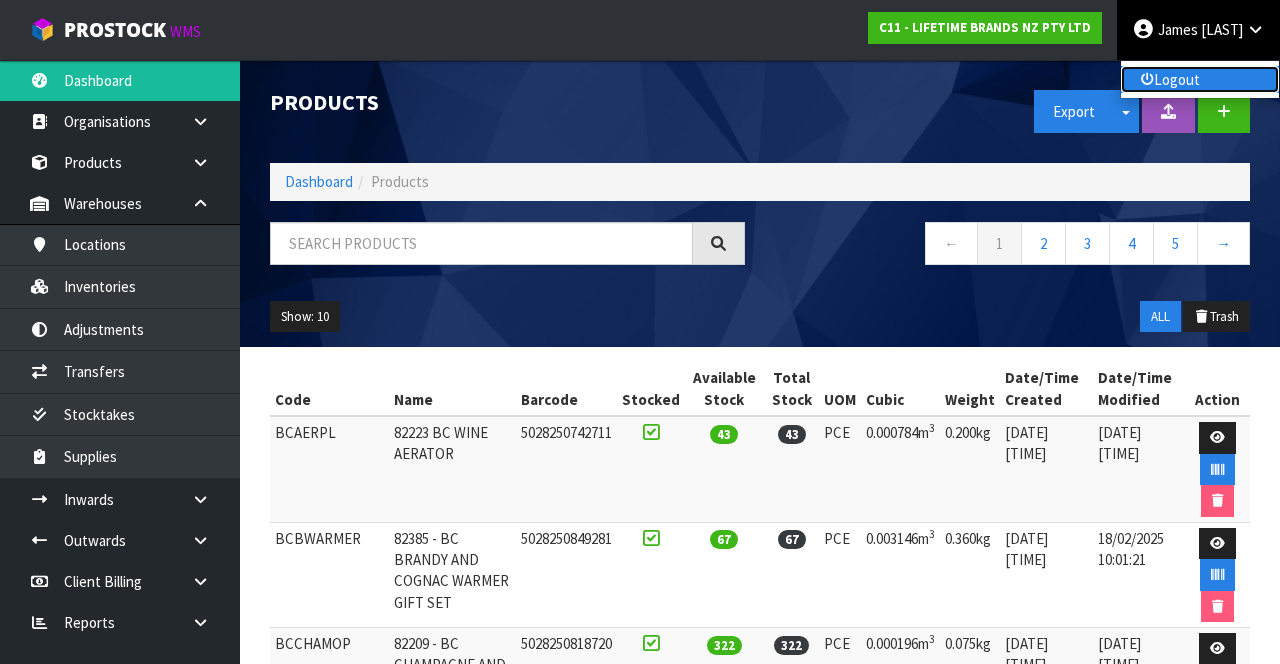click on "Logout" at bounding box center (1200, 79) 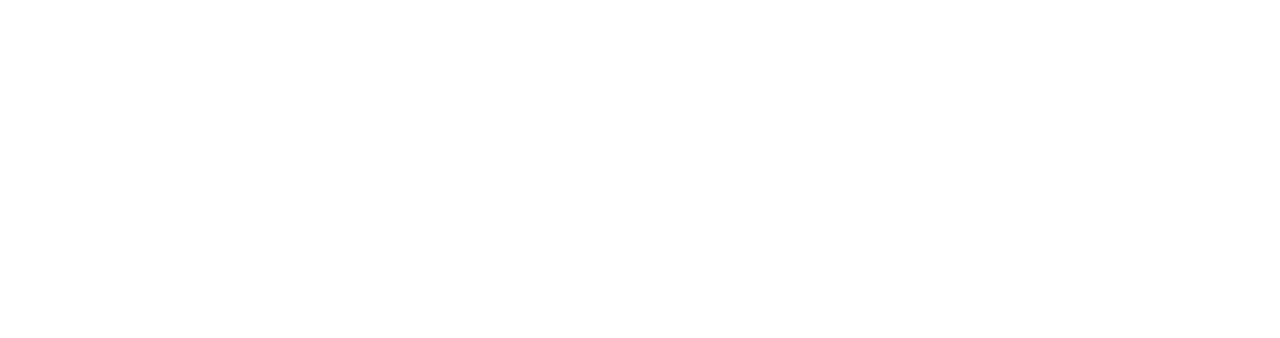 scroll, scrollTop: 0, scrollLeft: 0, axis: both 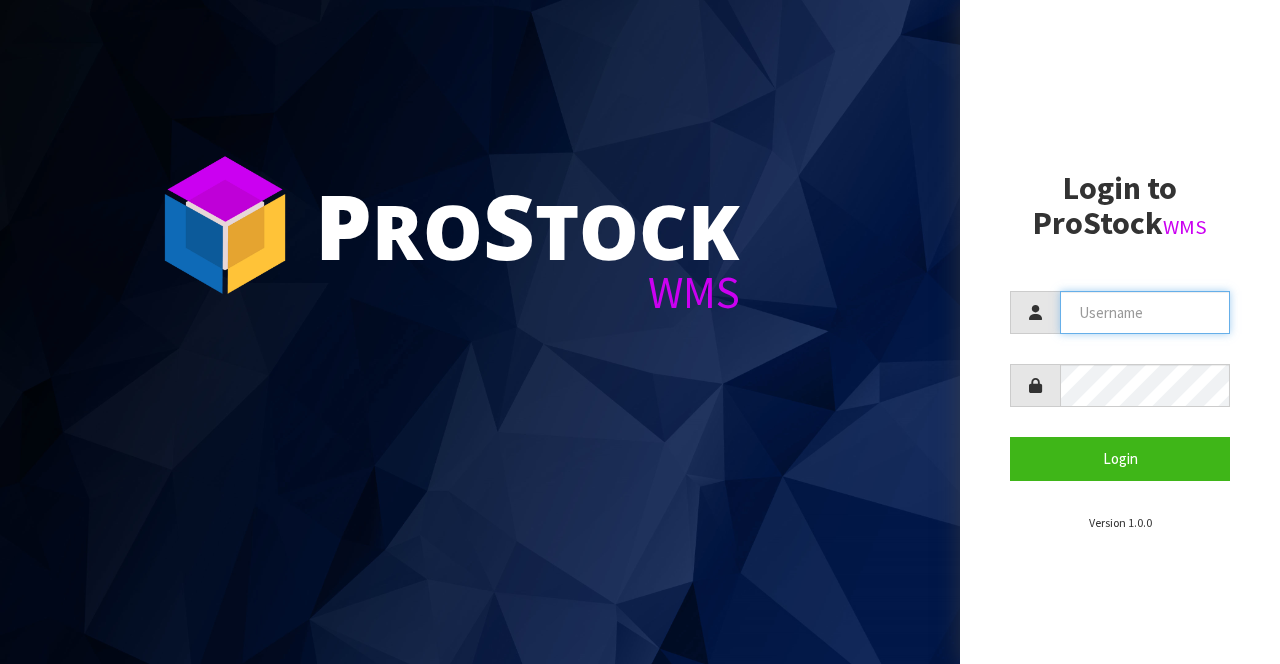 click at bounding box center [1145, 312] 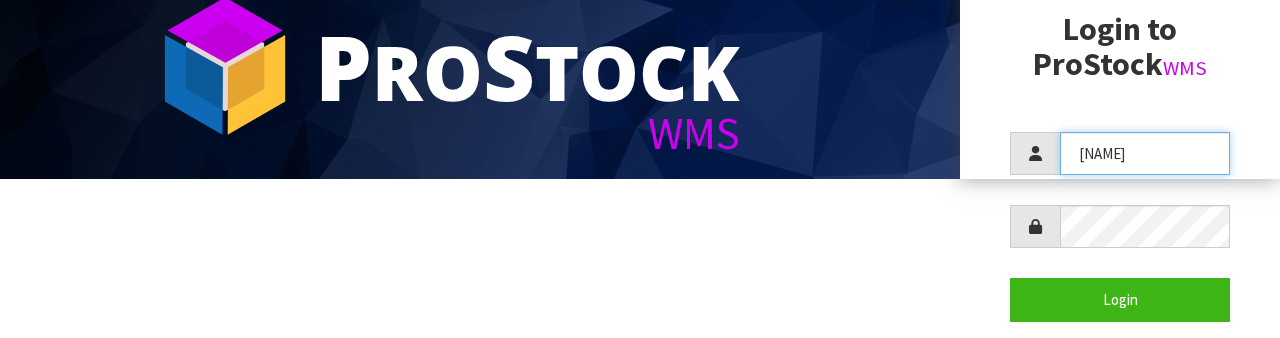 scroll, scrollTop: 175, scrollLeft: 0, axis: vertical 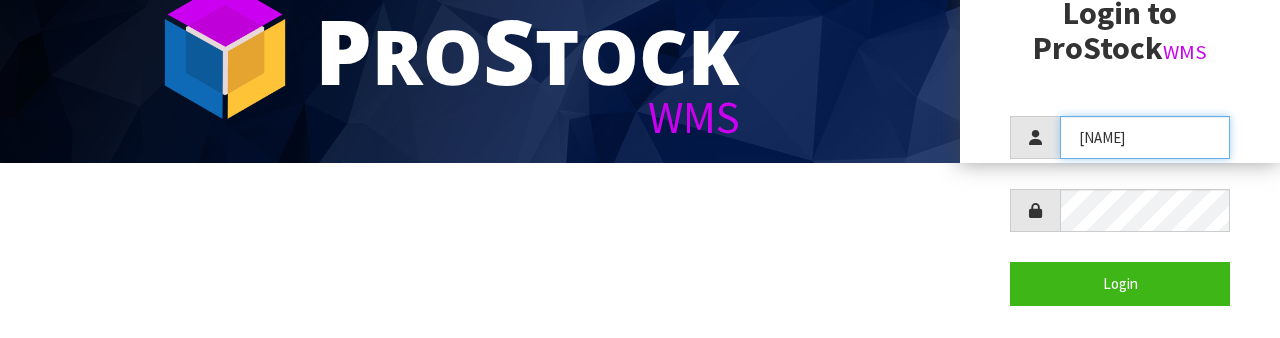type on "[NAME]" 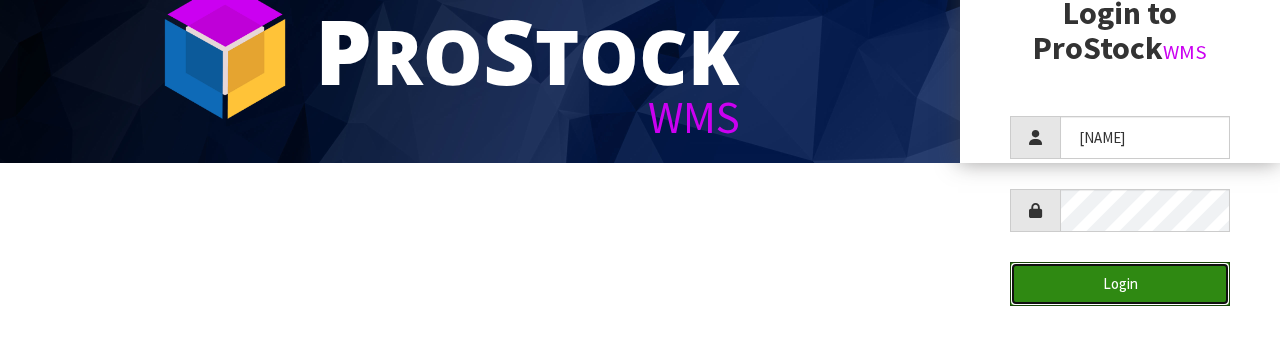 click on "Login" at bounding box center [1120, 283] 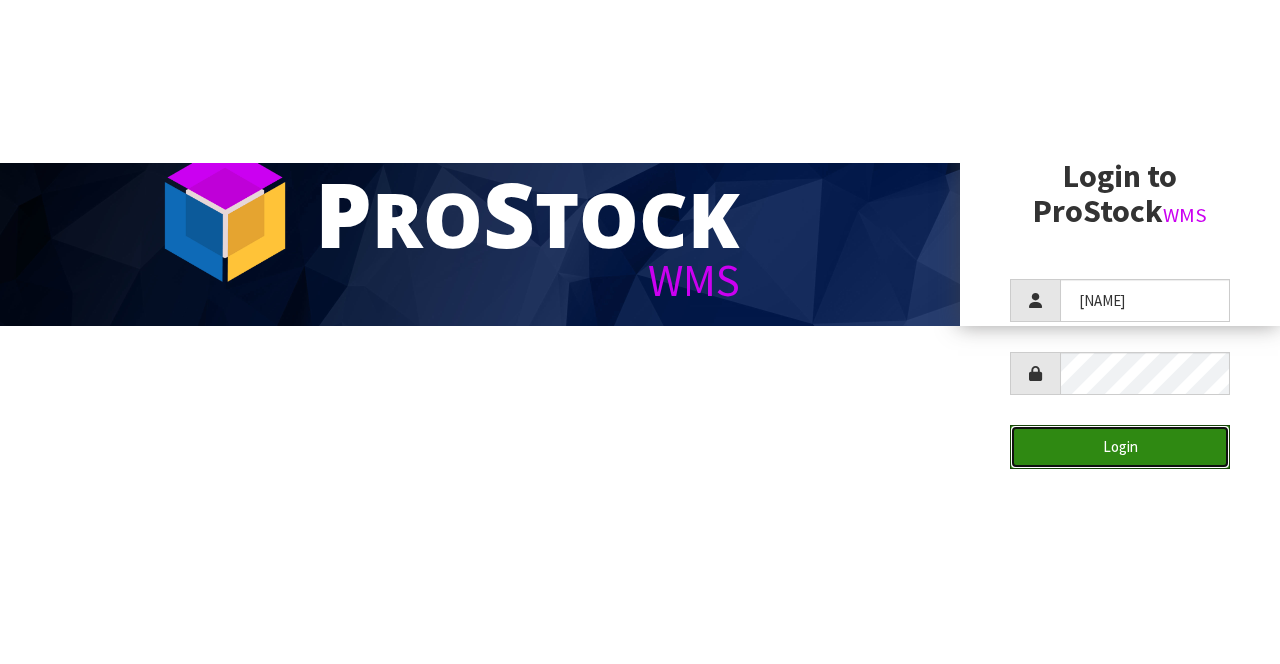 scroll, scrollTop: 0, scrollLeft: 0, axis: both 